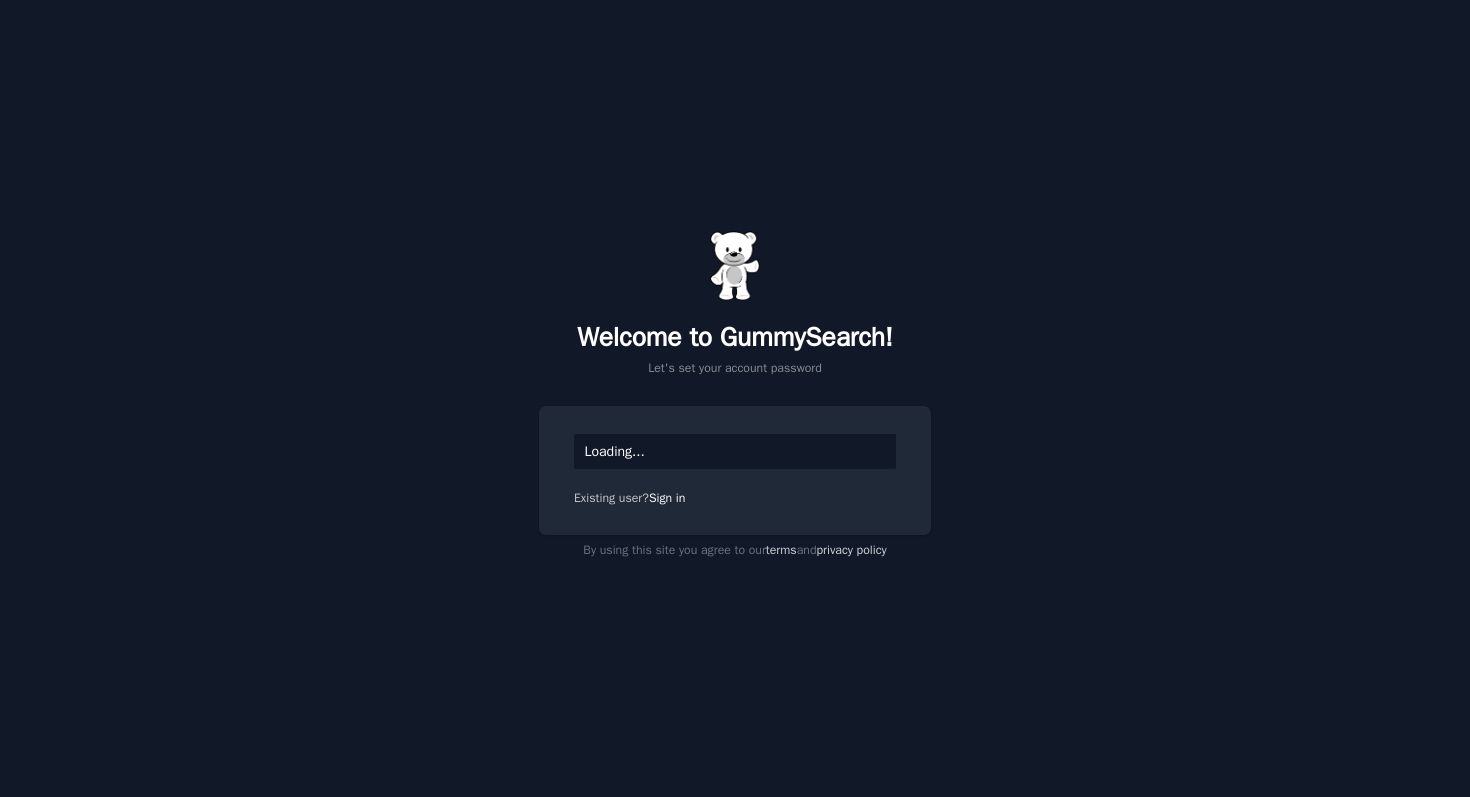 scroll, scrollTop: 0, scrollLeft: 0, axis: both 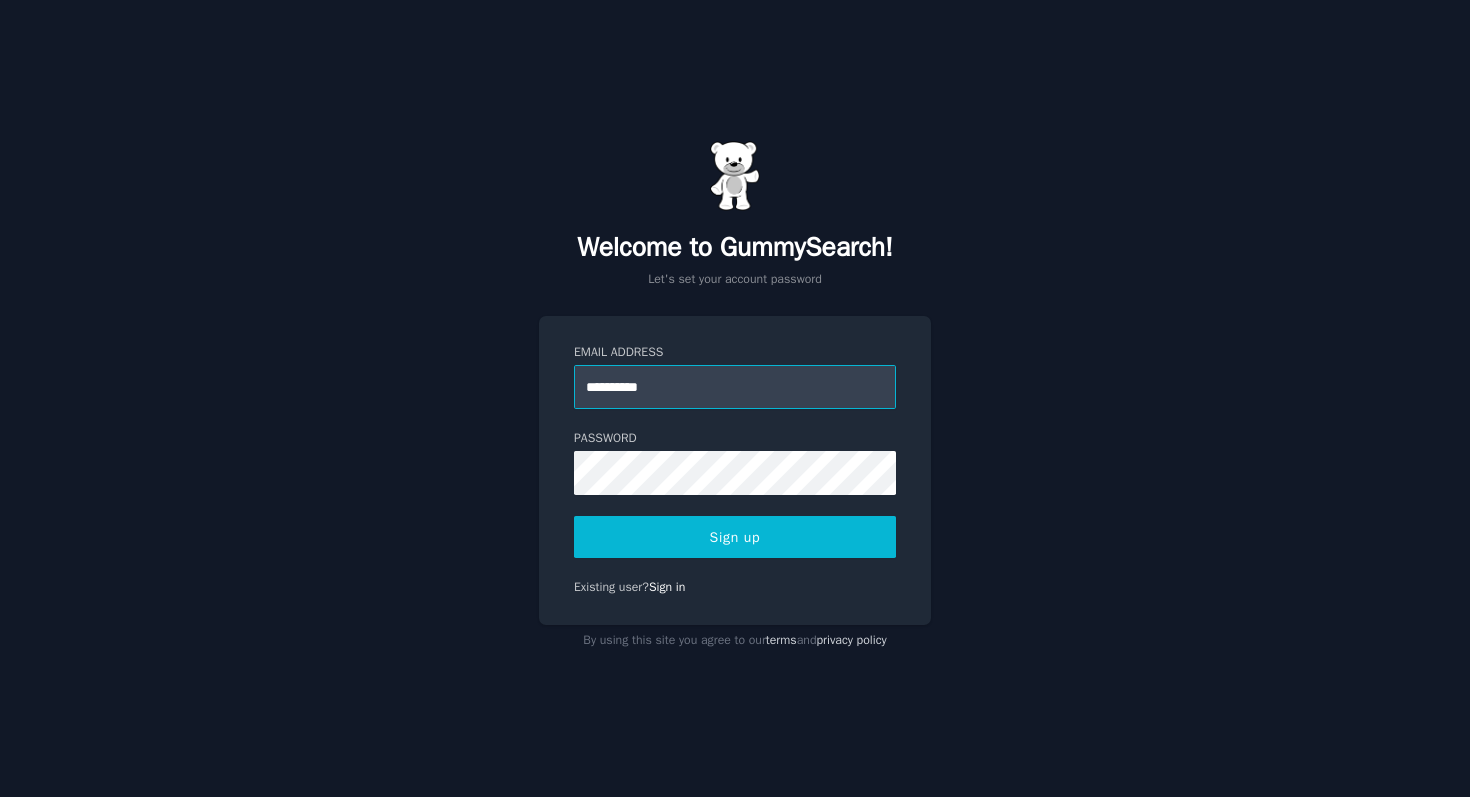 type on "**********" 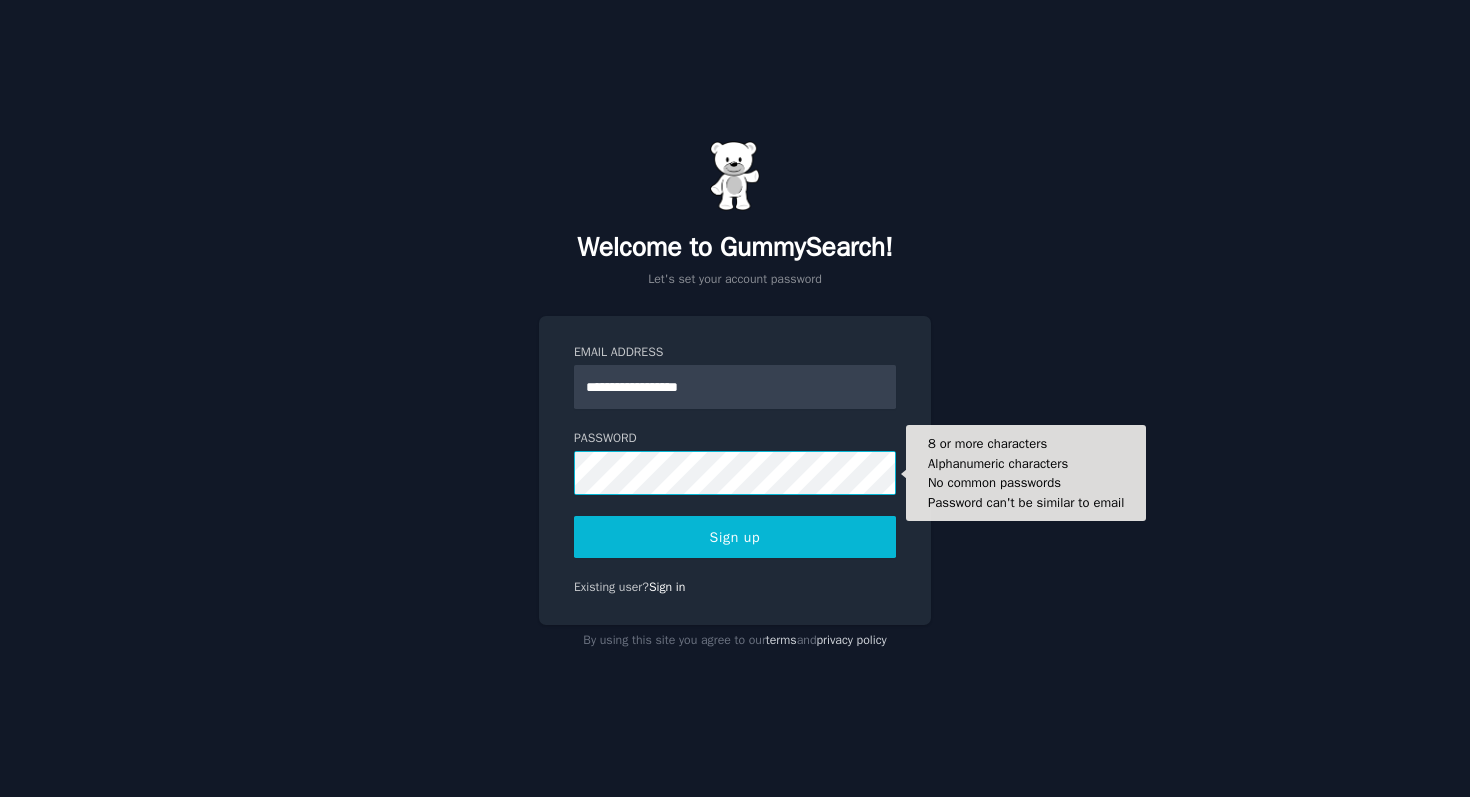 click on "Sign up" at bounding box center (735, 537) 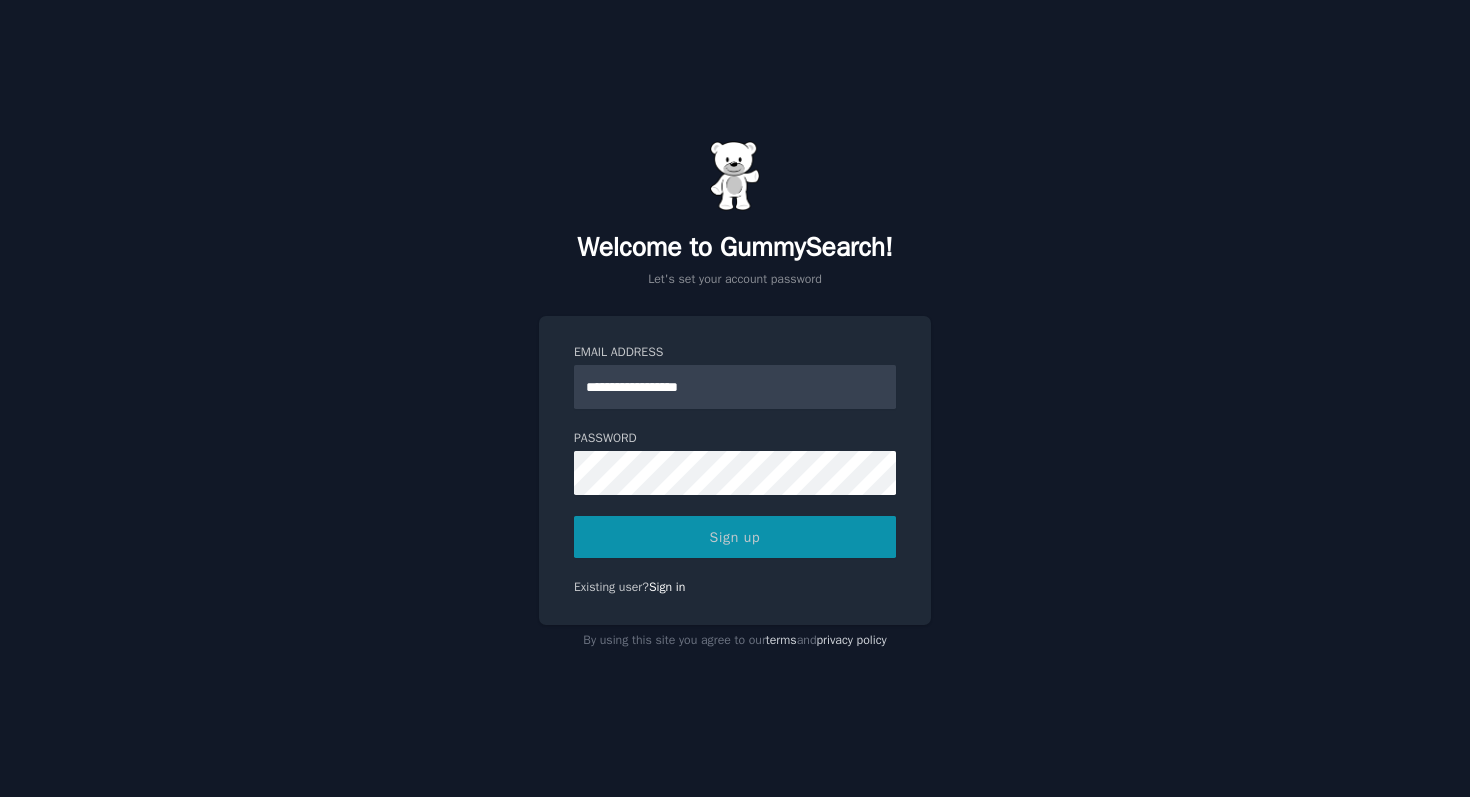 click on "Sign up" at bounding box center [735, 537] 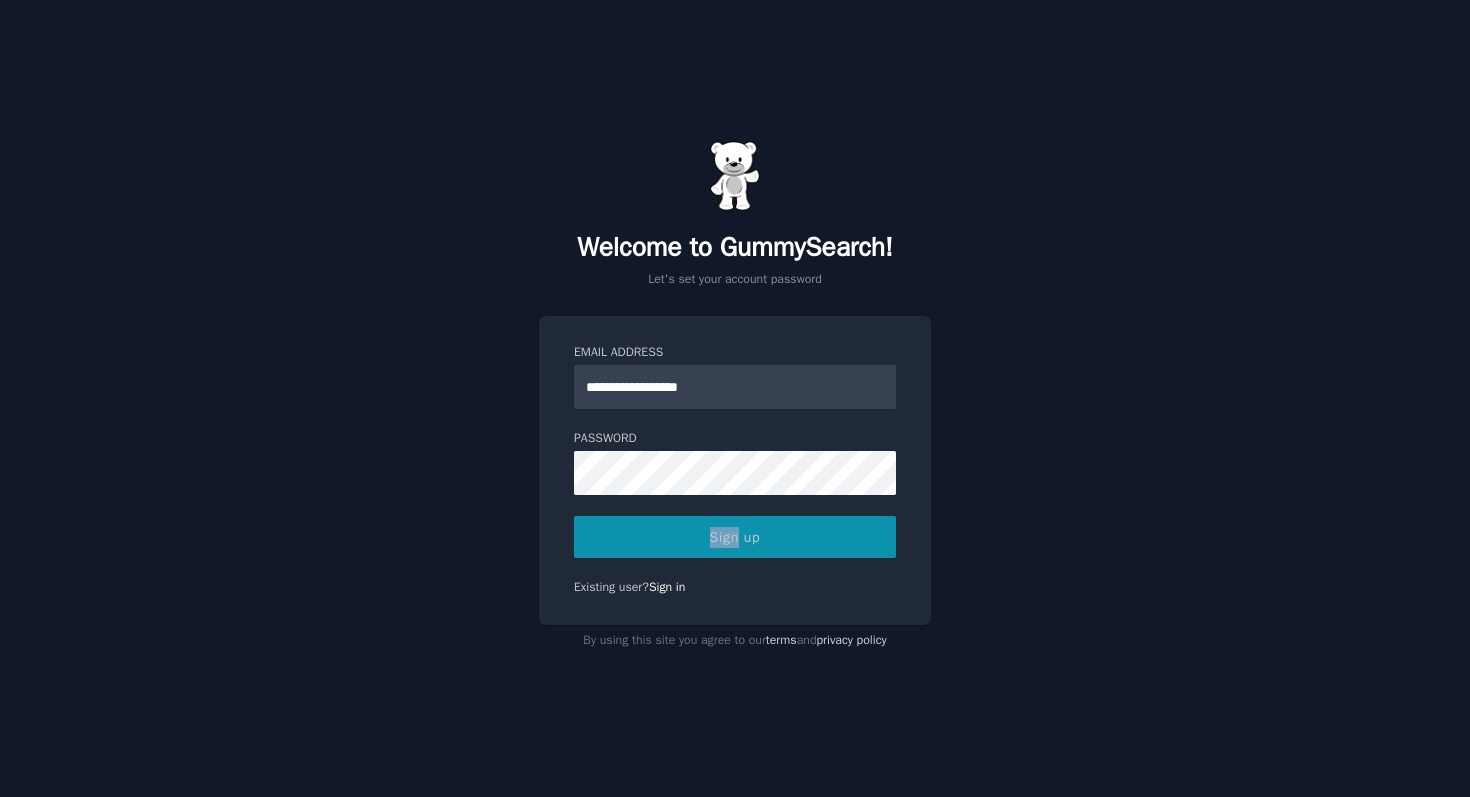 click on "Sign up" at bounding box center (735, 537) 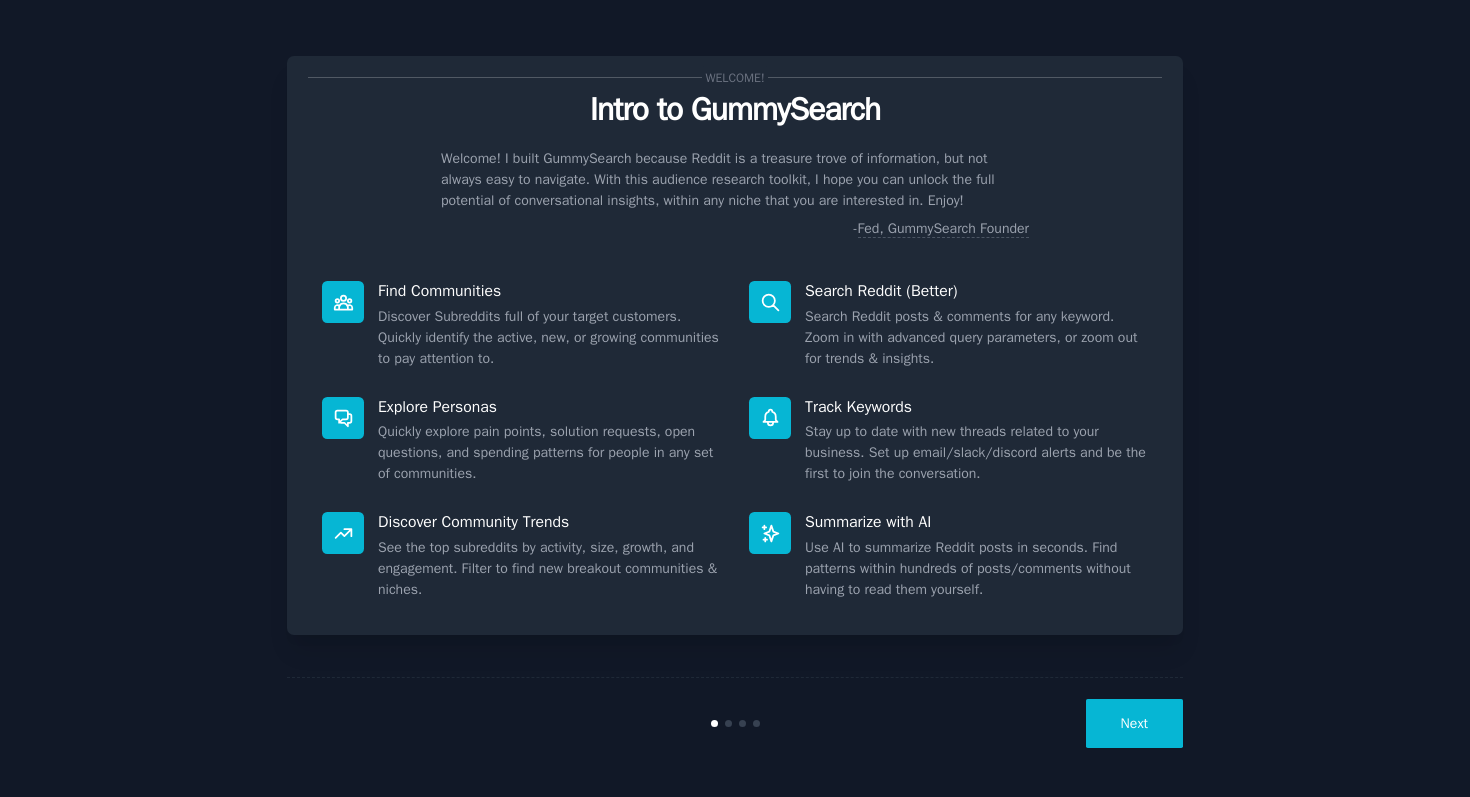 scroll, scrollTop: 0, scrollLeft: 0, axis: both 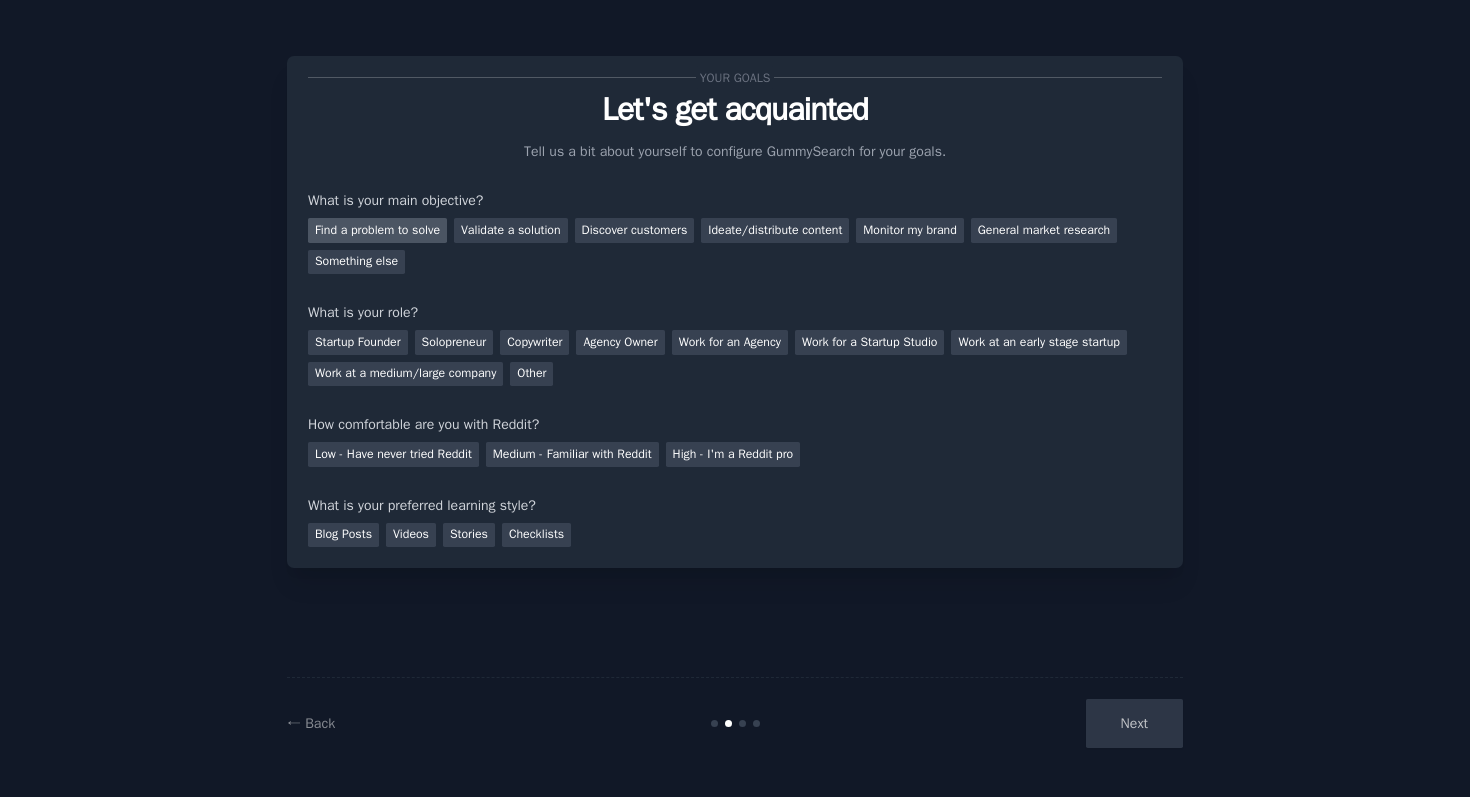 click on "Find a problem to solve" at bounding box center (377, 230) 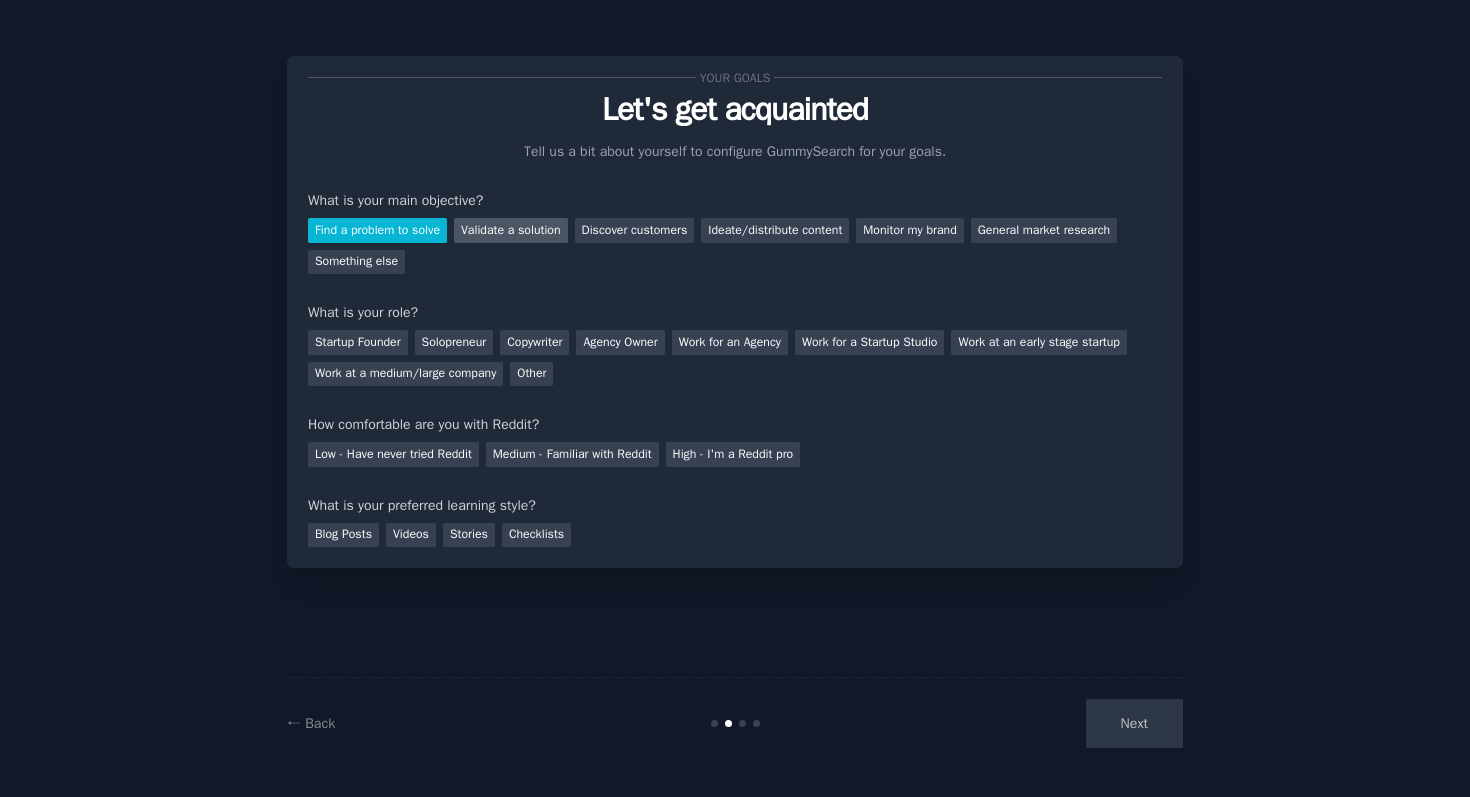 click on "Validate a solution" at bounding box center [511, 230] 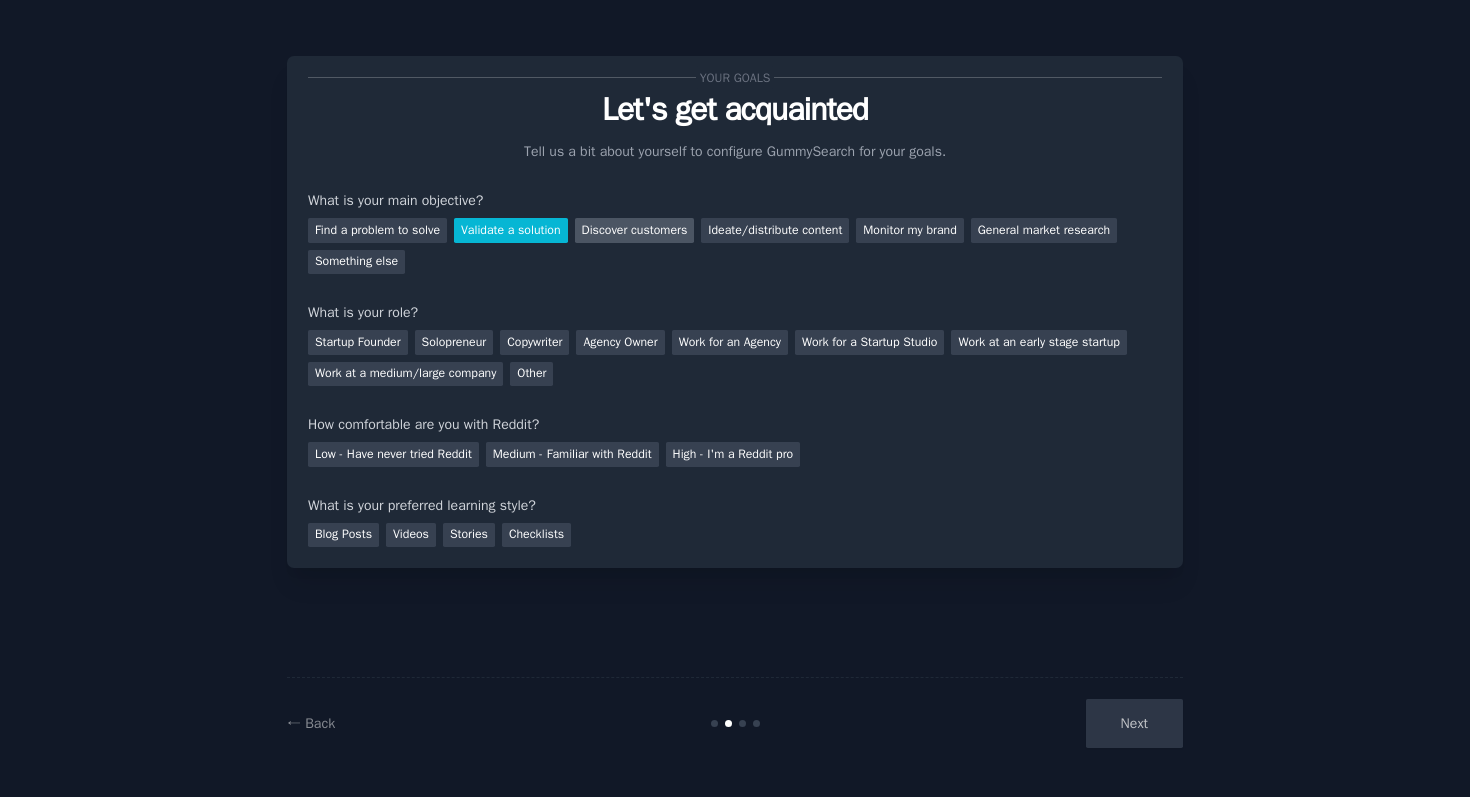 click on "Discover customers" at bounding box center [635, 230] 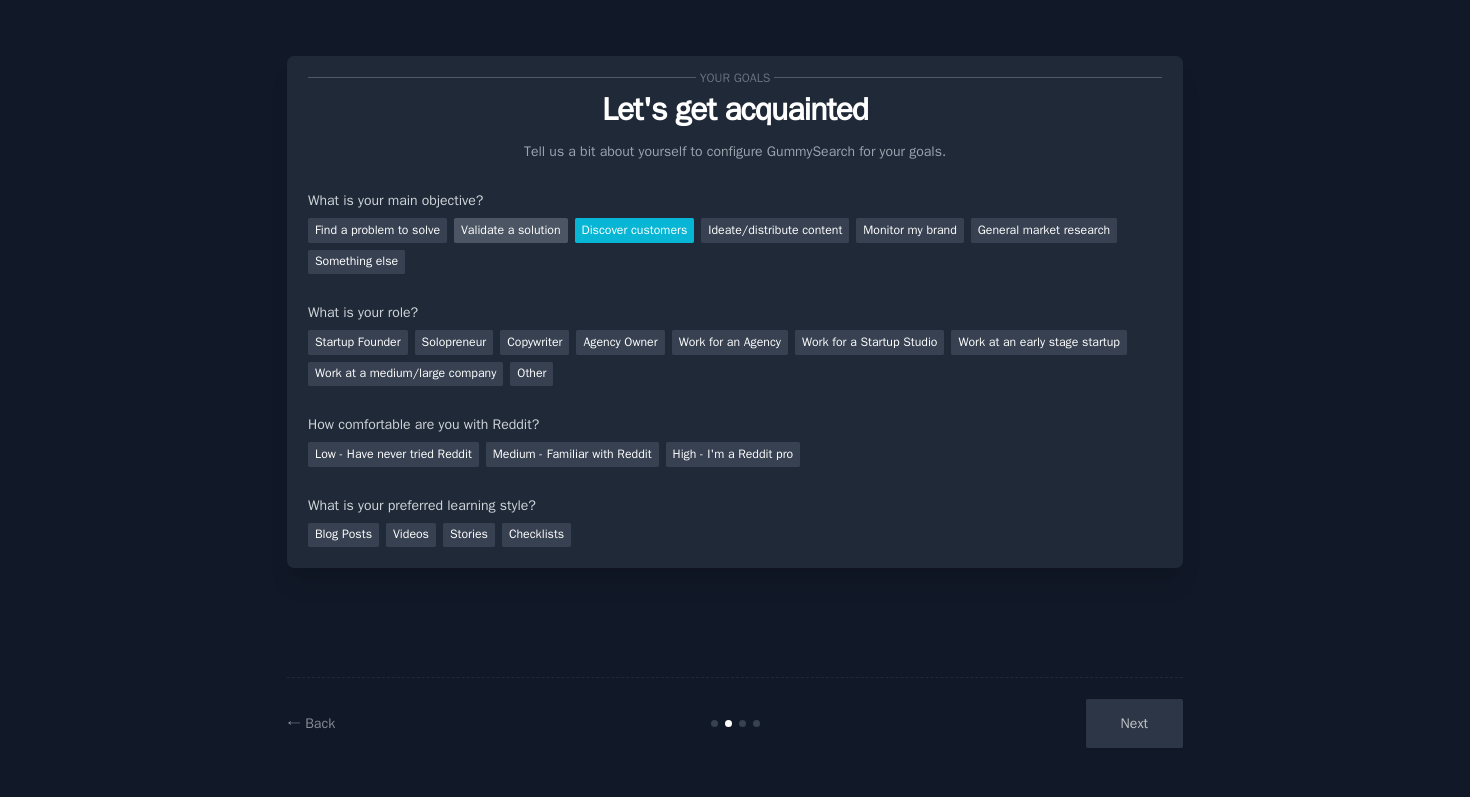 click on "Validate a solution" at bounding box center (511, 230) 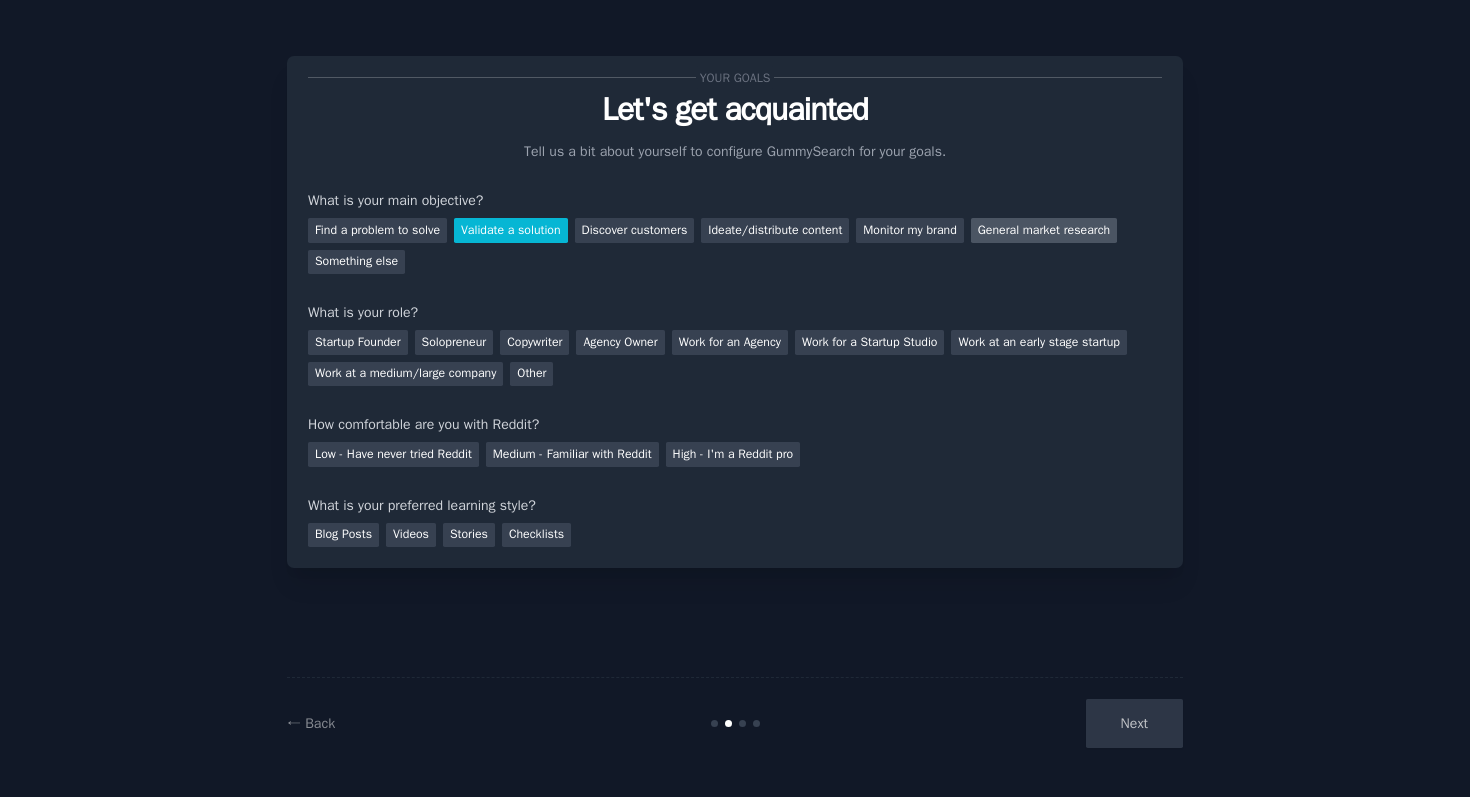 click on "General market research" at bounding box center (1044, 230) 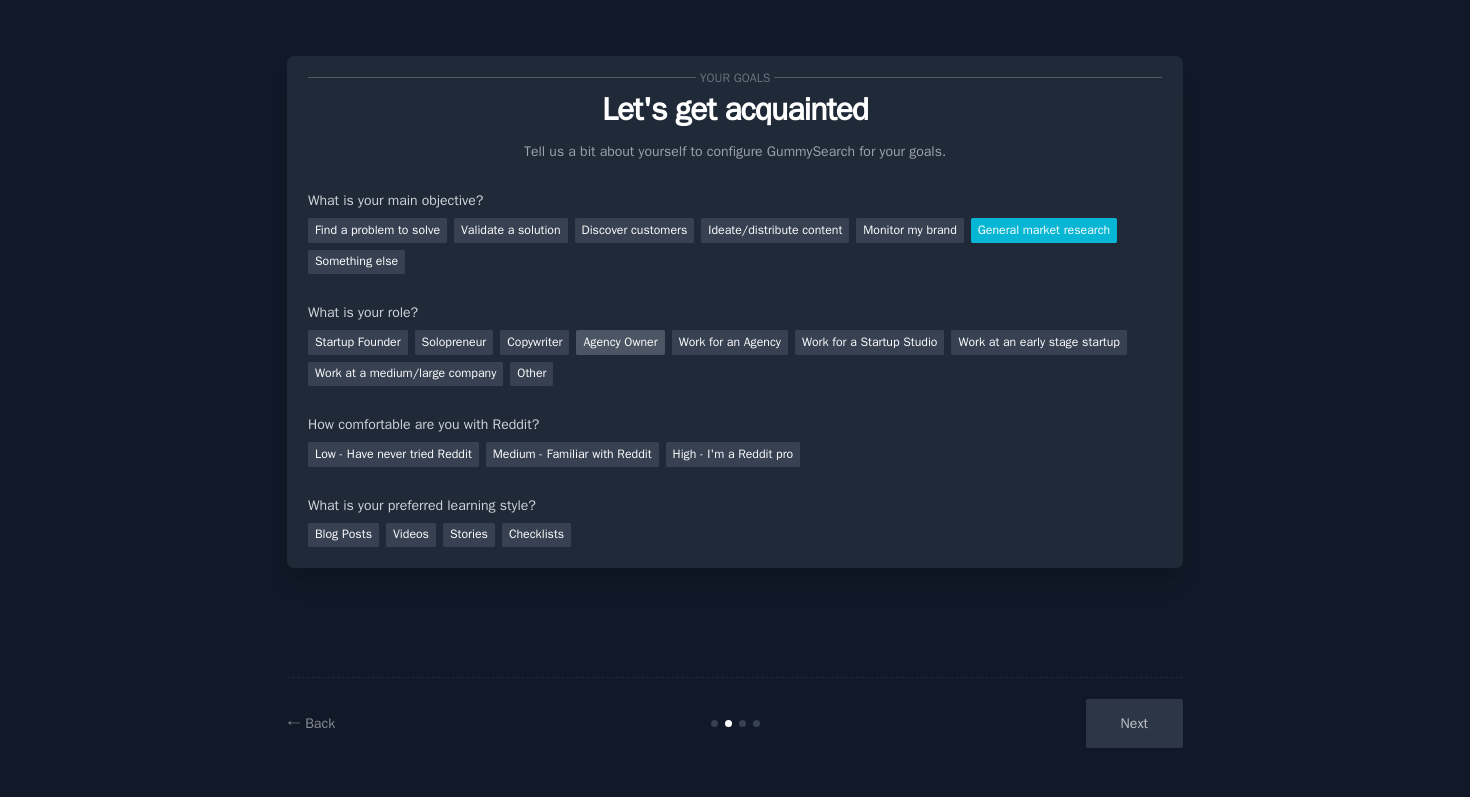click on "Agency Owner" at bounding box center (620, 342) 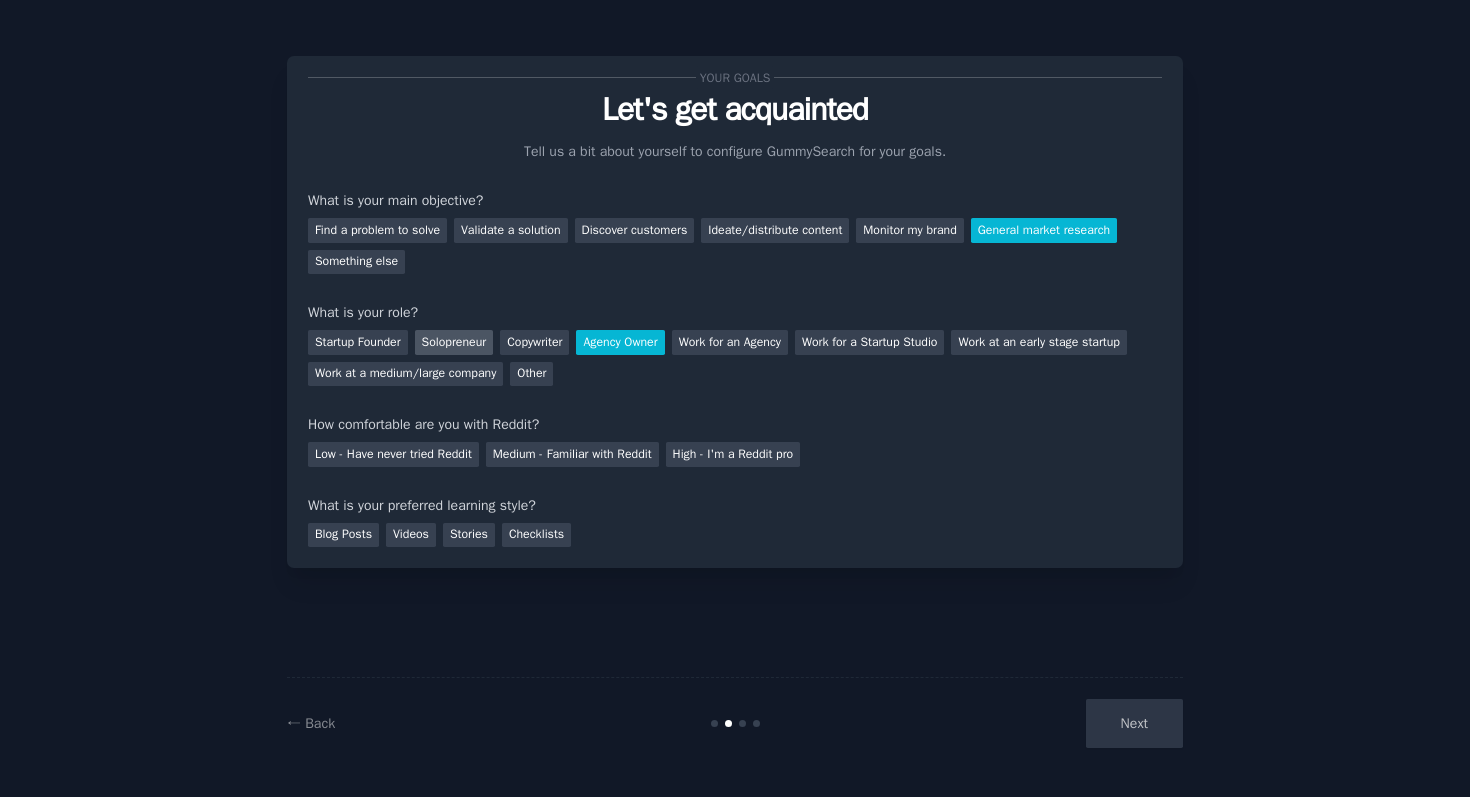 click on "Solopreneur" at bounding box center (454, 342) 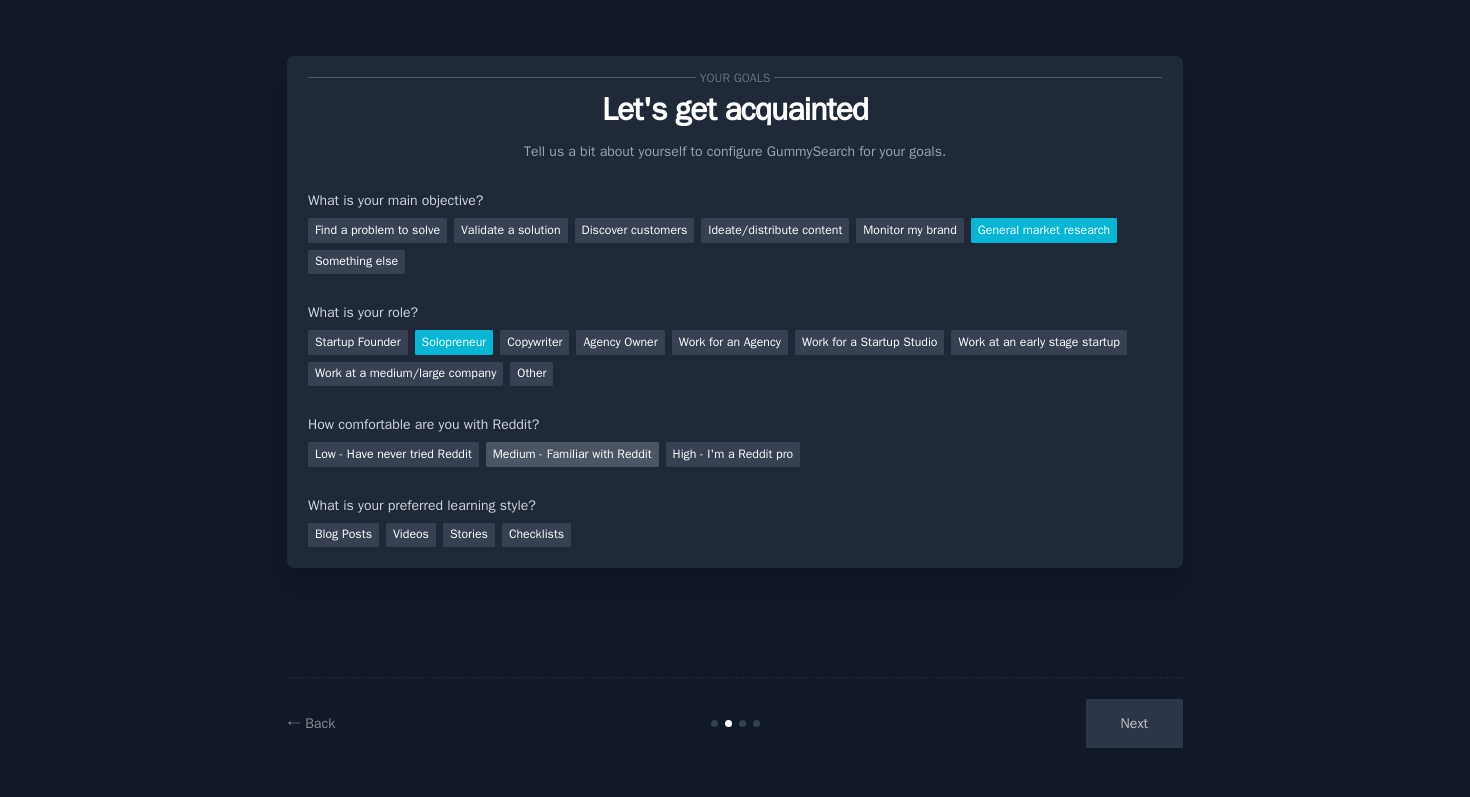 click on "Medium - Familiar with Reddit" at bounding box center [572, 454] 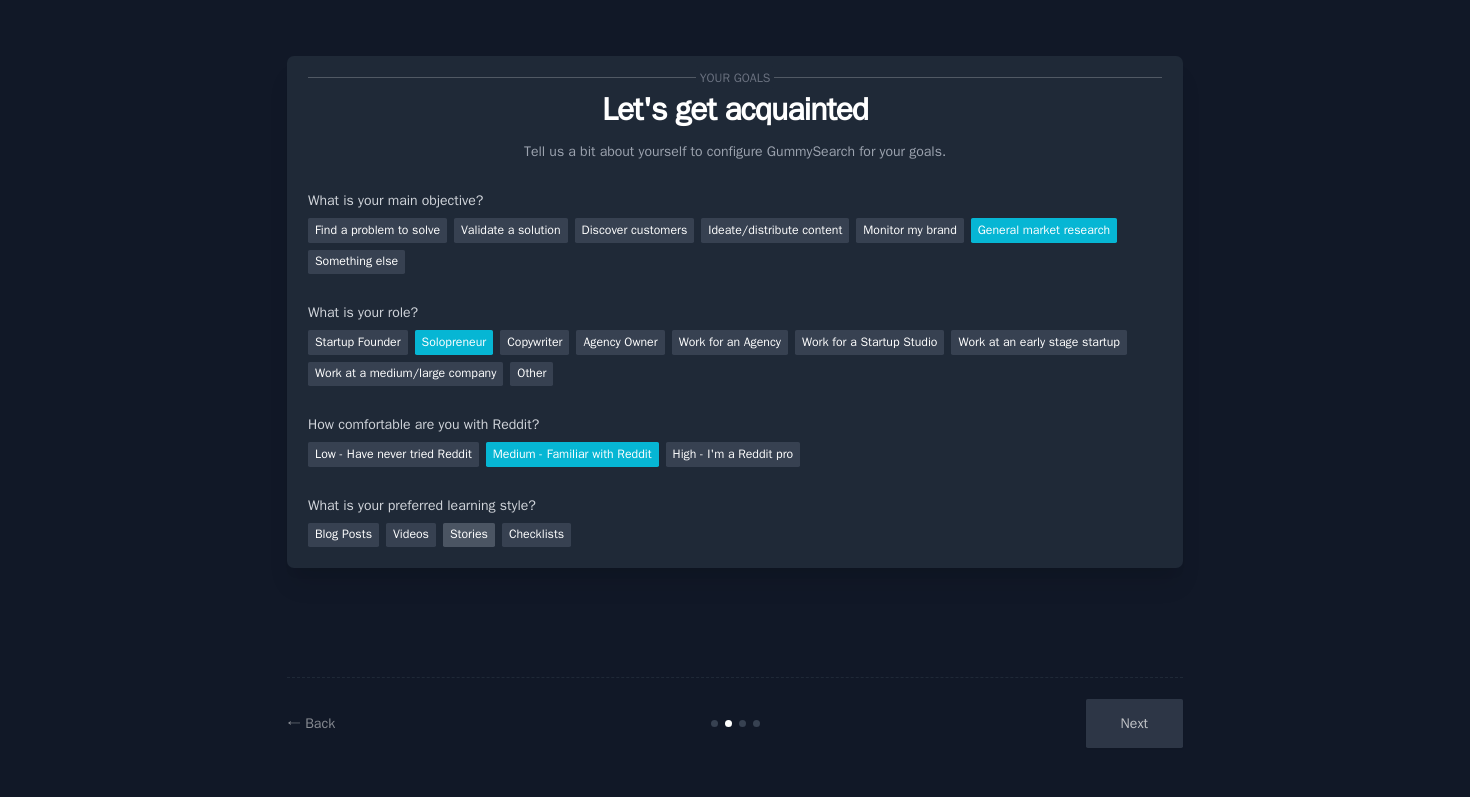 click on "Stories" at bounding box center (469, 535) 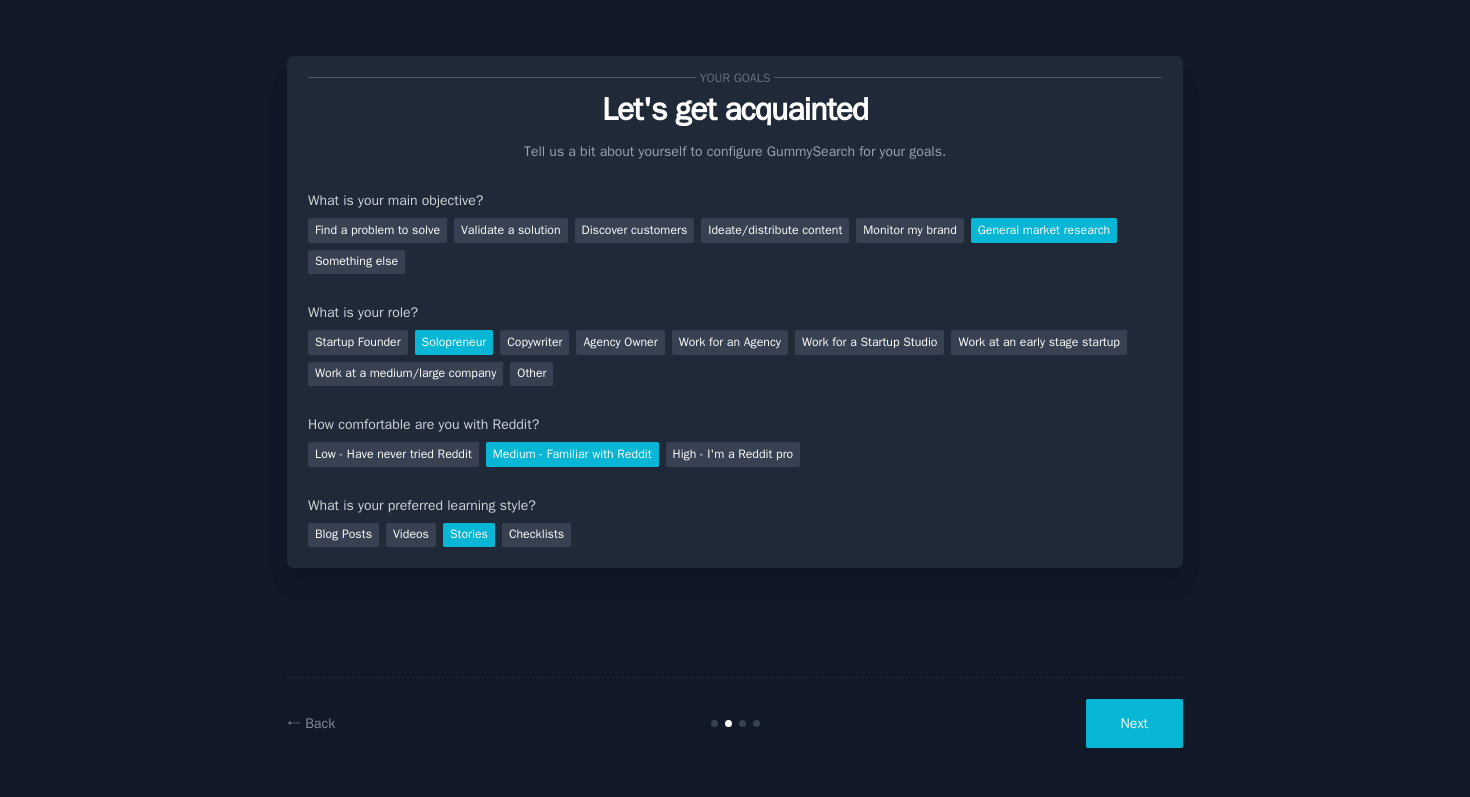 click on "Next" at bounding box center (1134, 723) 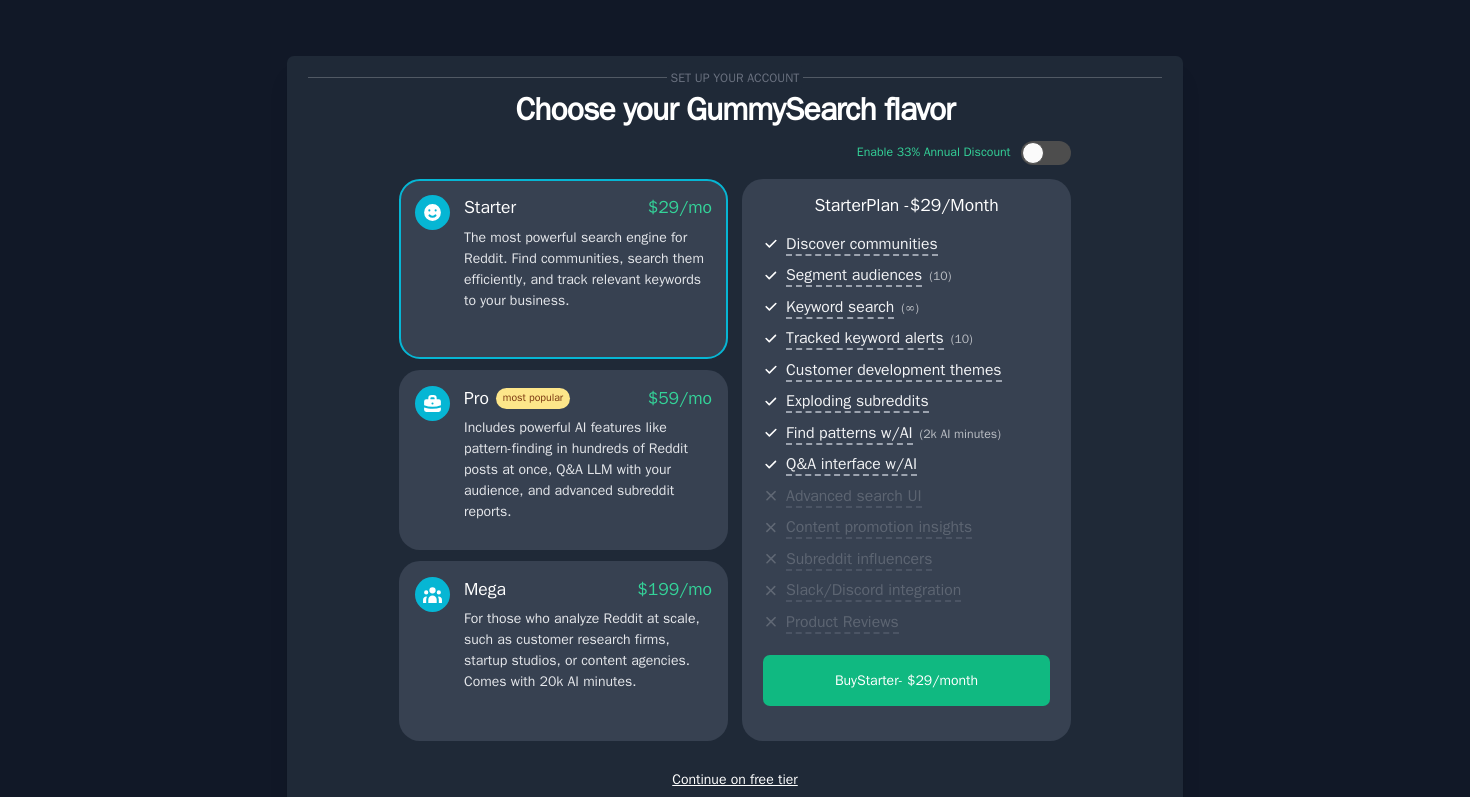 click on "Continue on free tier" at bounding box center [735, 779] 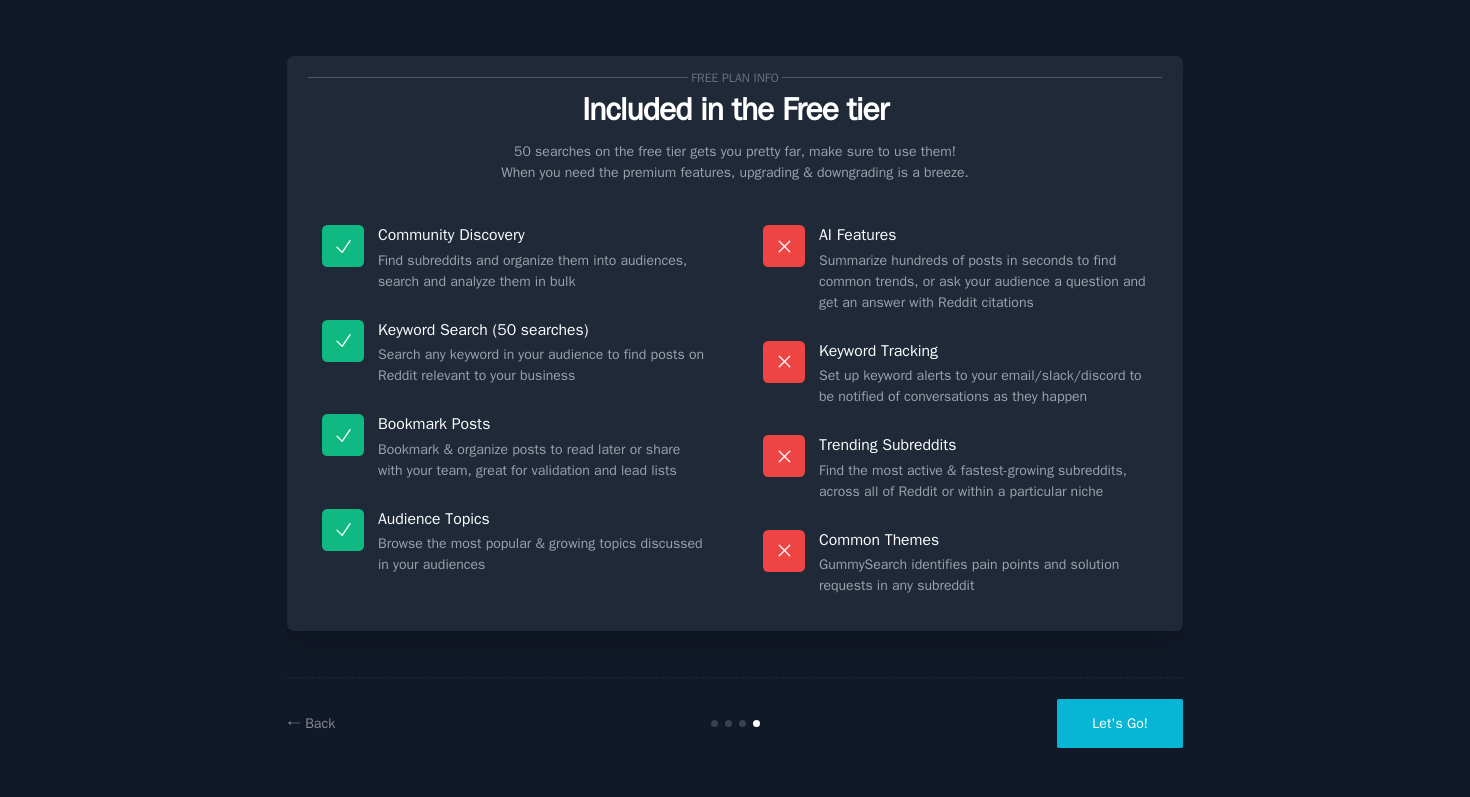 click on "Let's Go!" at bounding box center (1120, 723) 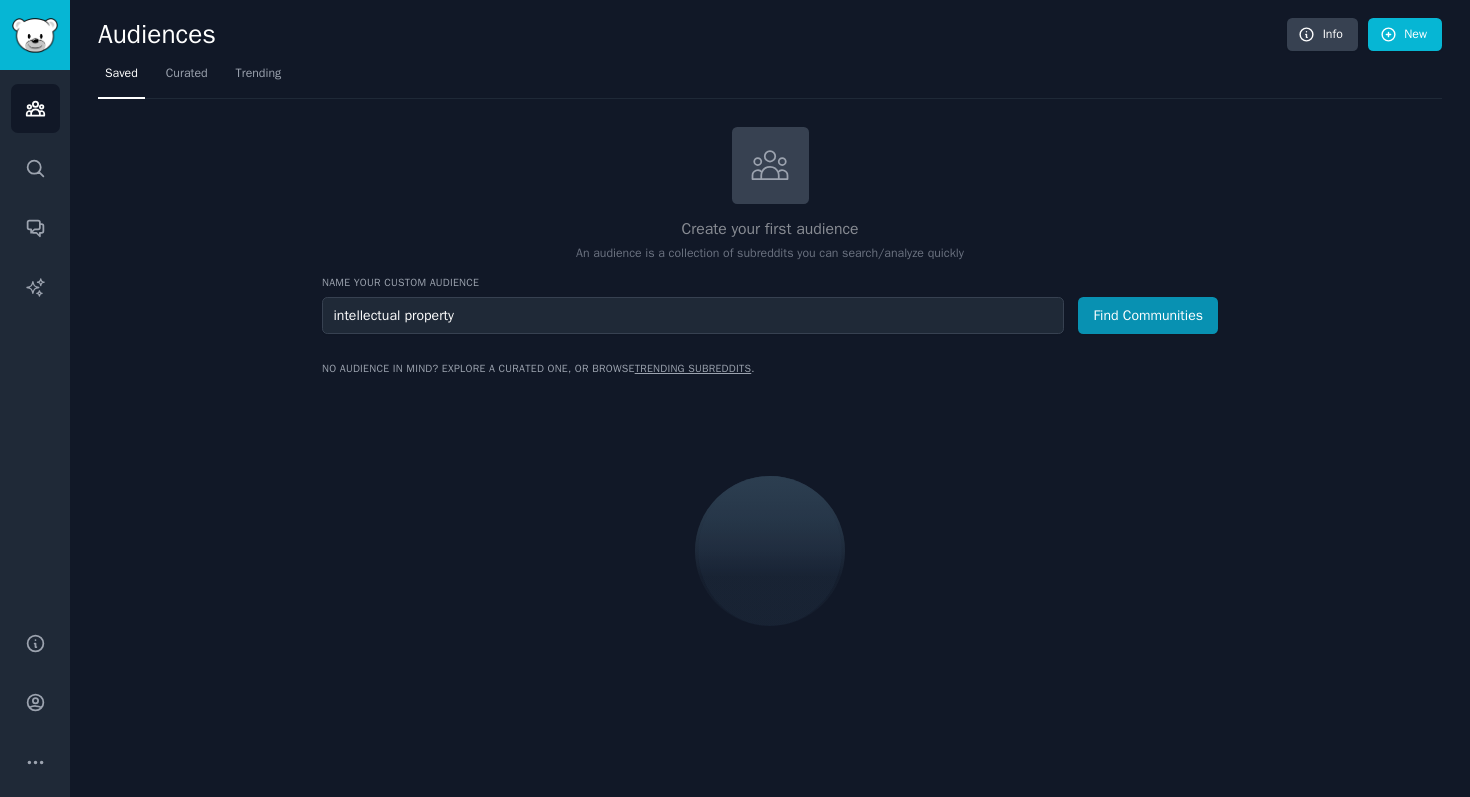 type on "intellectual property" 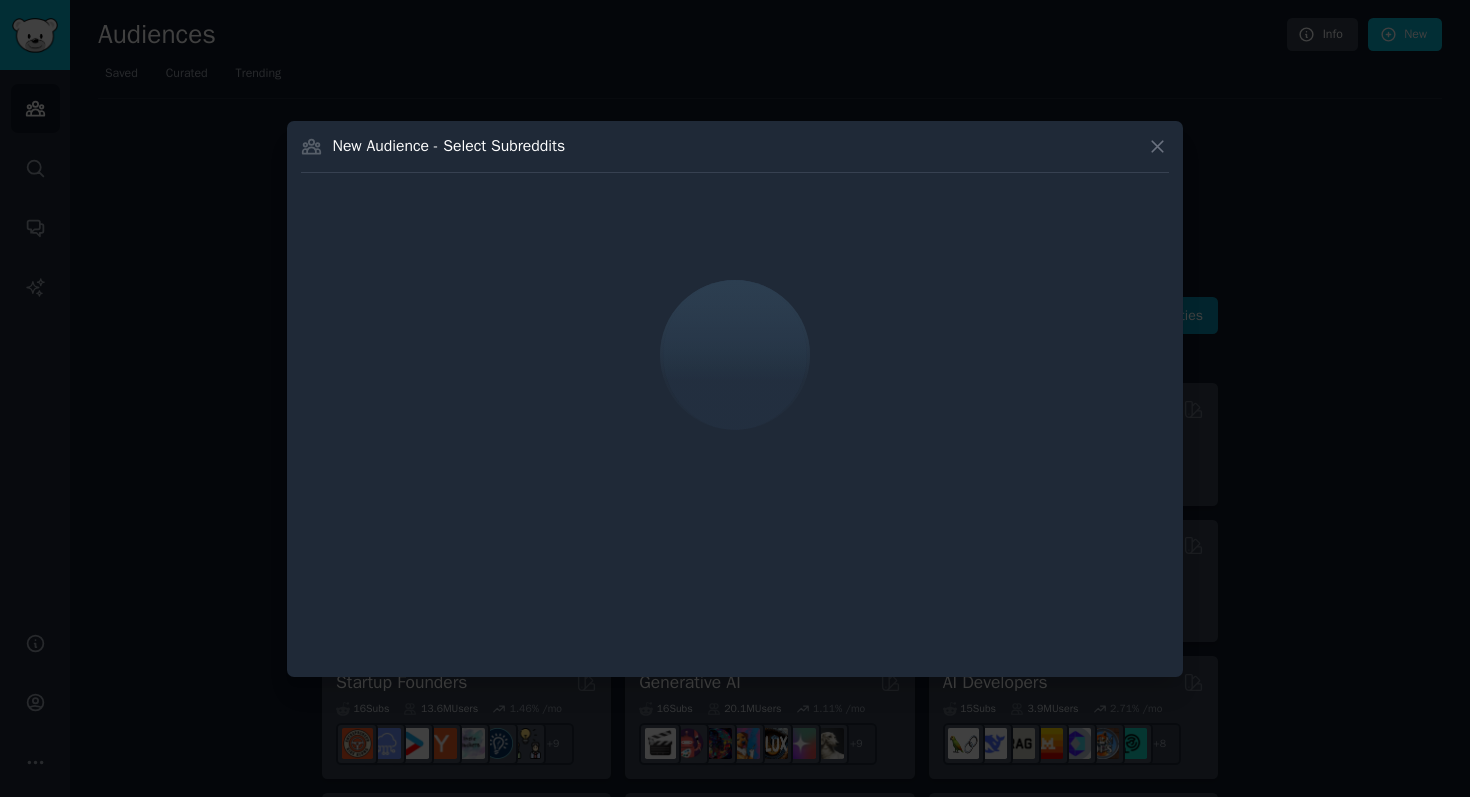 click 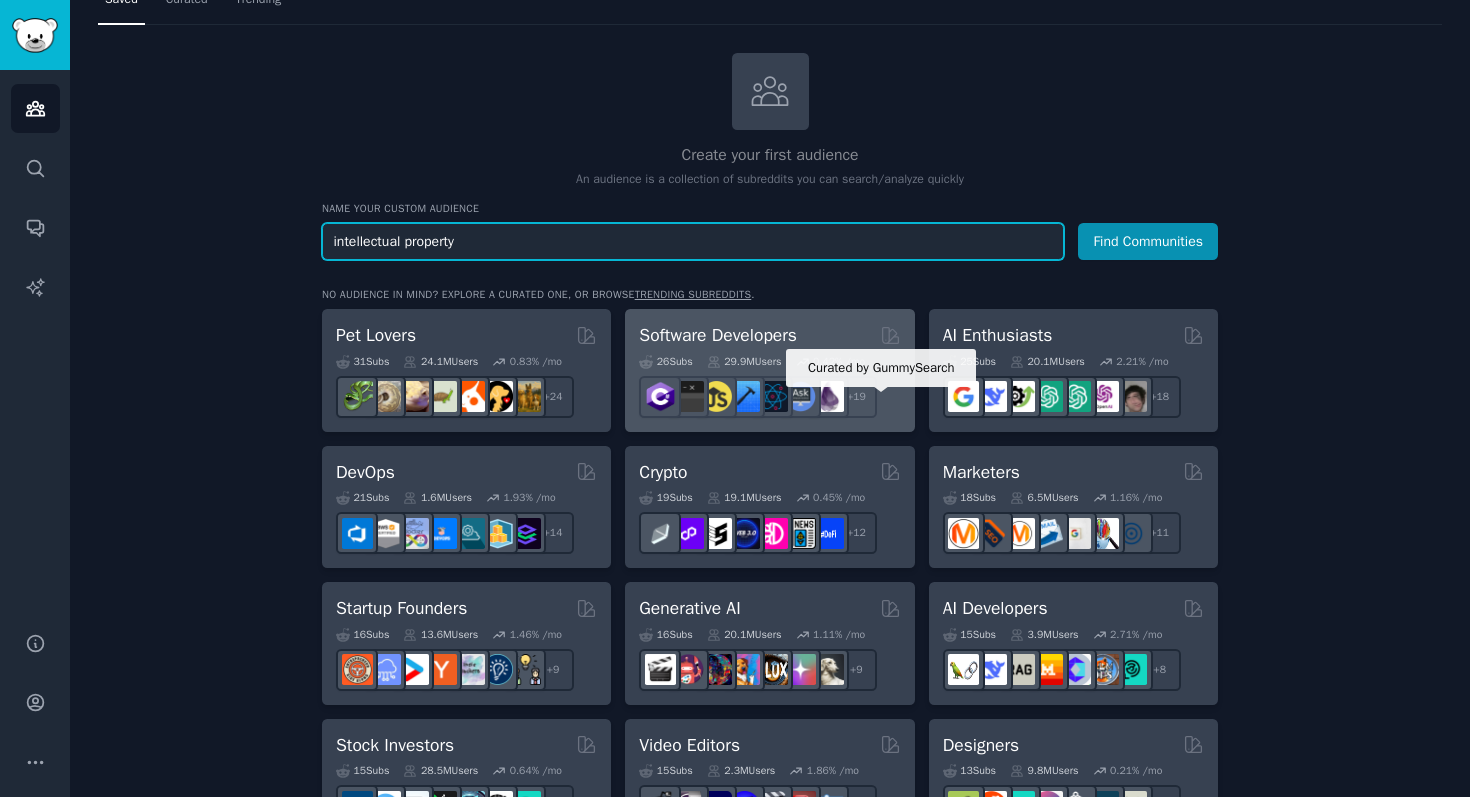 scroll, scrollTop: 77, scrollLeft: 0, axis: vertical 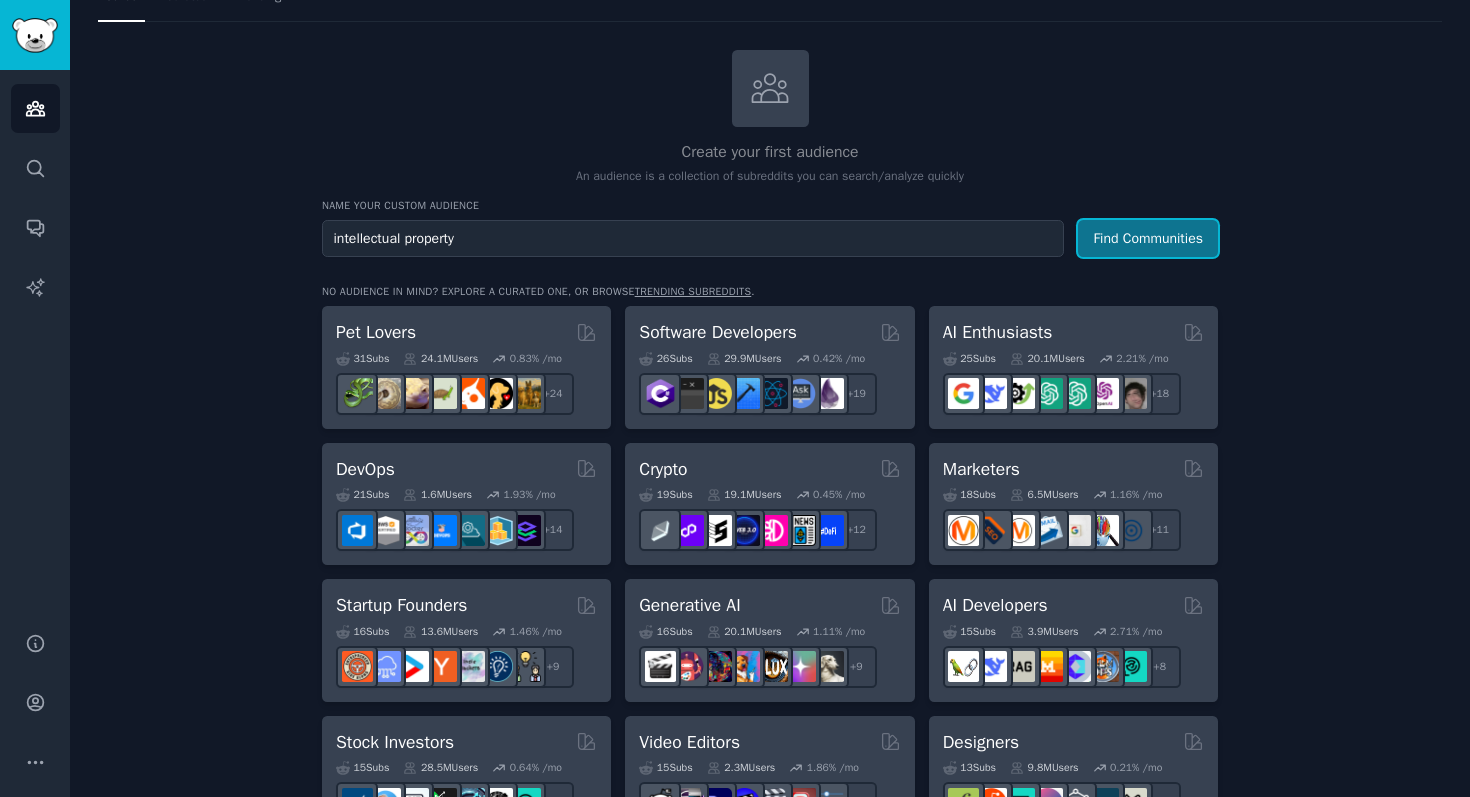 click on "Find Communities" at bounding box center (1148, 238) 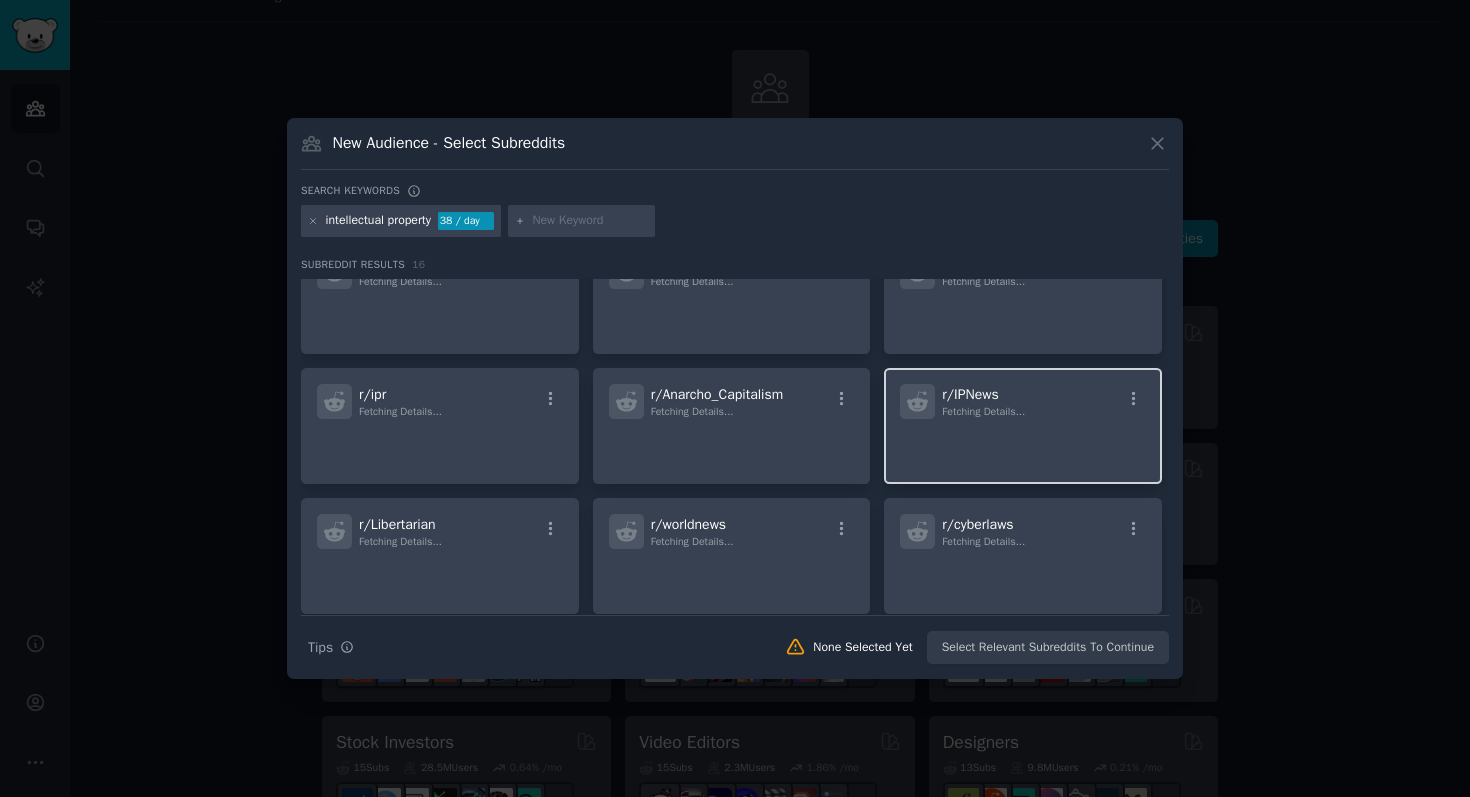 scroll, scrollTop: 0, scrollLeft: 0, axis: both 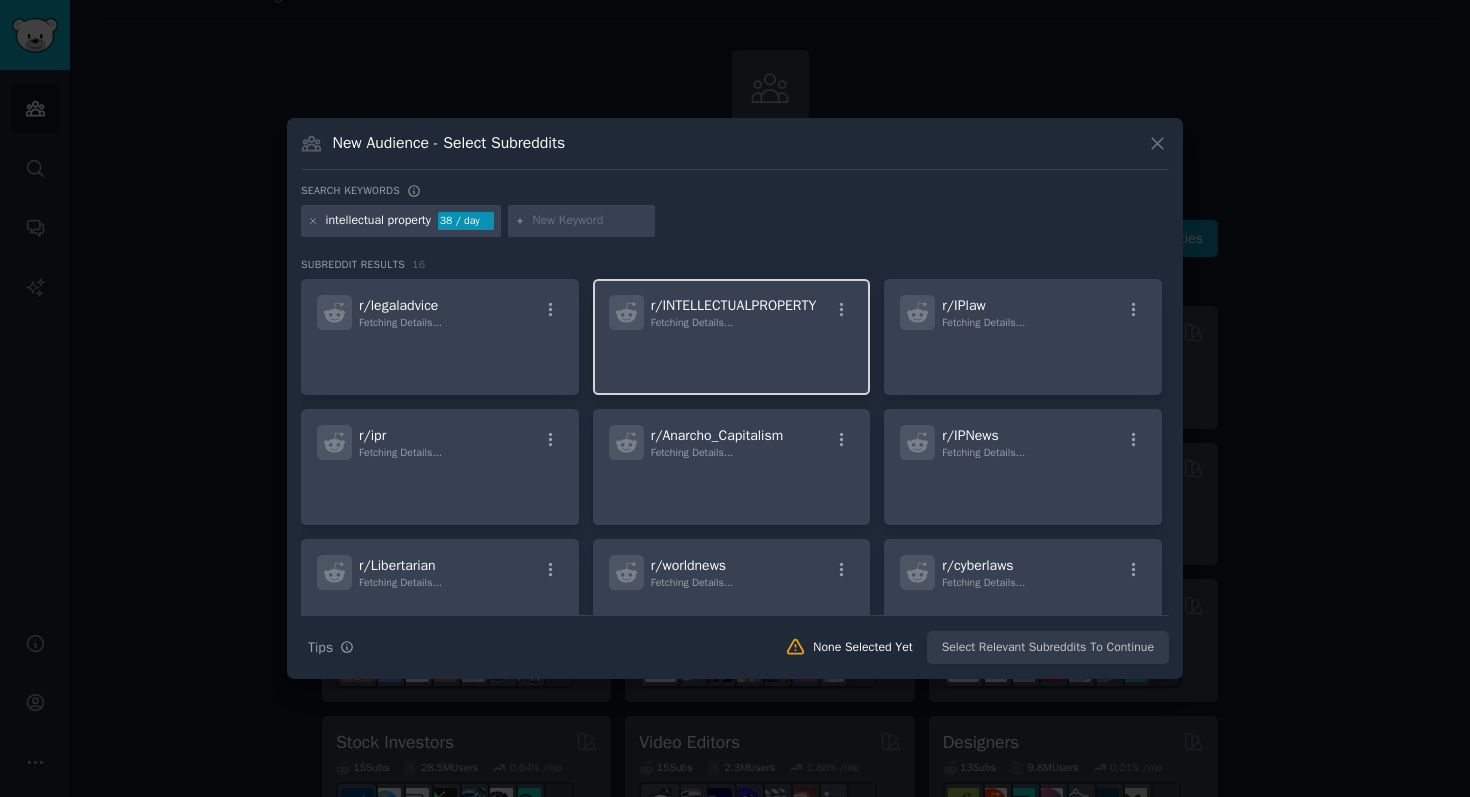 click on "r/ INTELLECTUALPROPERTY Fetching Details..." at bounding box center (732, 337) 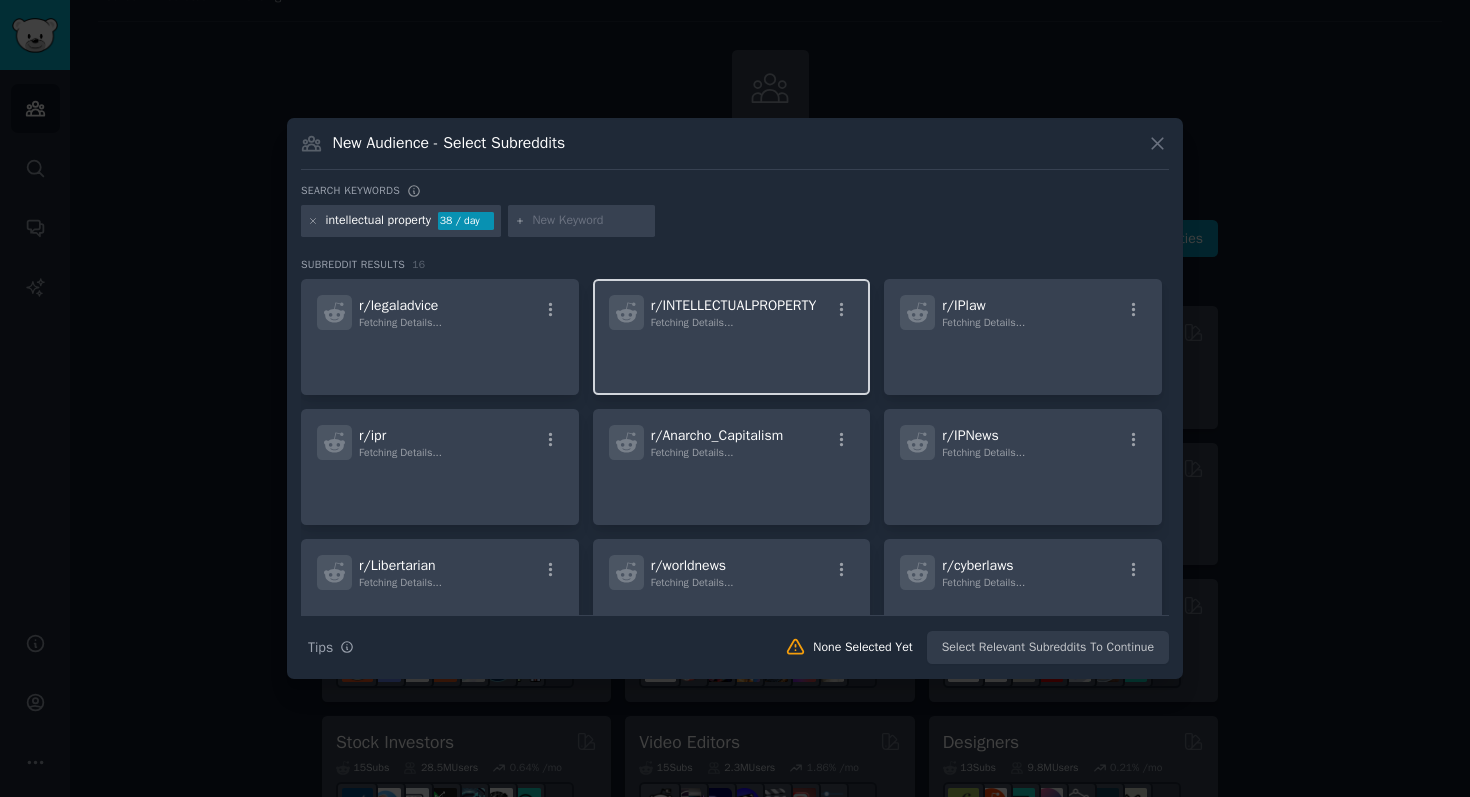 click on "r/ INTELLECTUALPROPERTY" at bounding box center [734, 305] 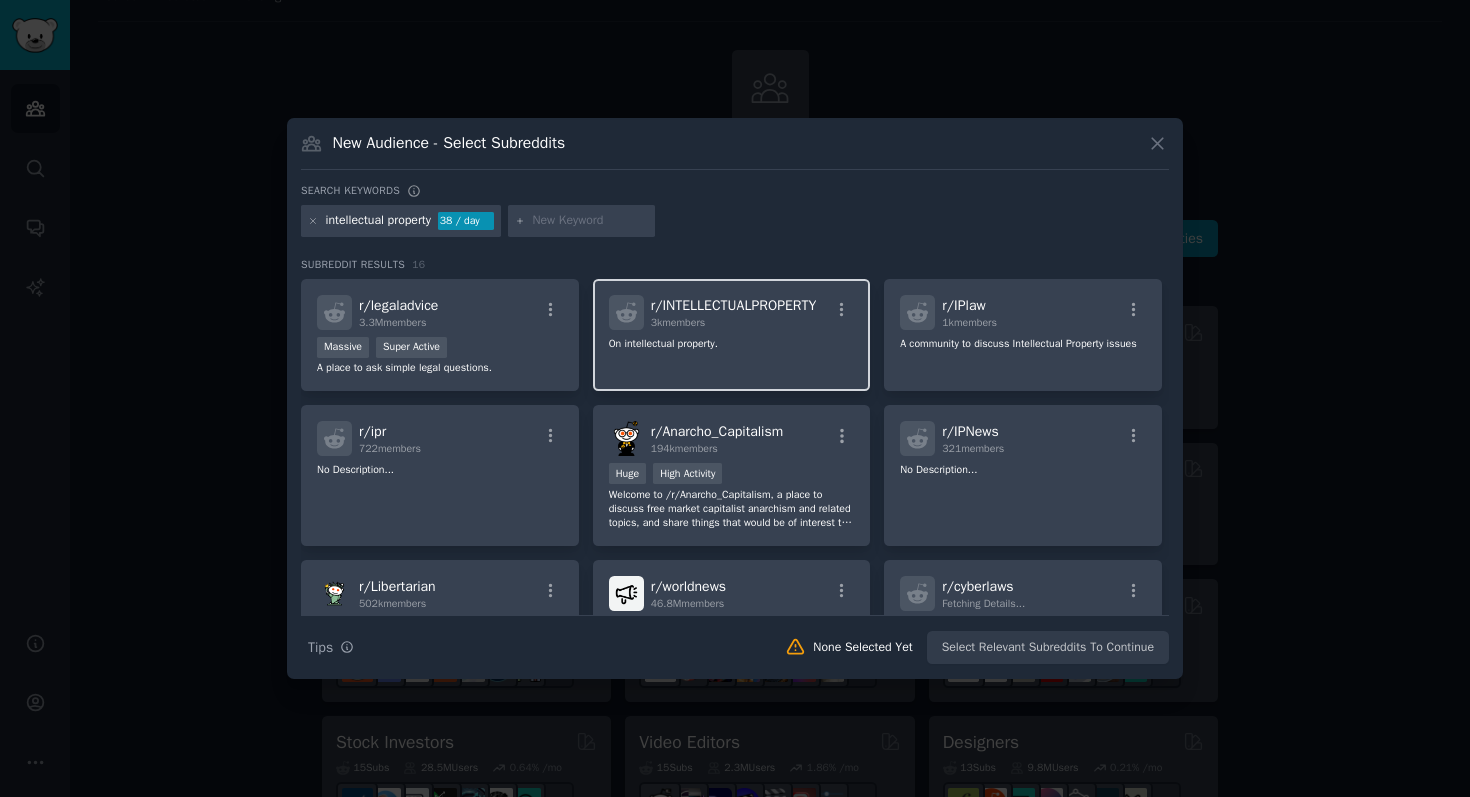 click on "r/ INTELLECTUALPROPERTY 3k  members" at bounding box center [734, 312] 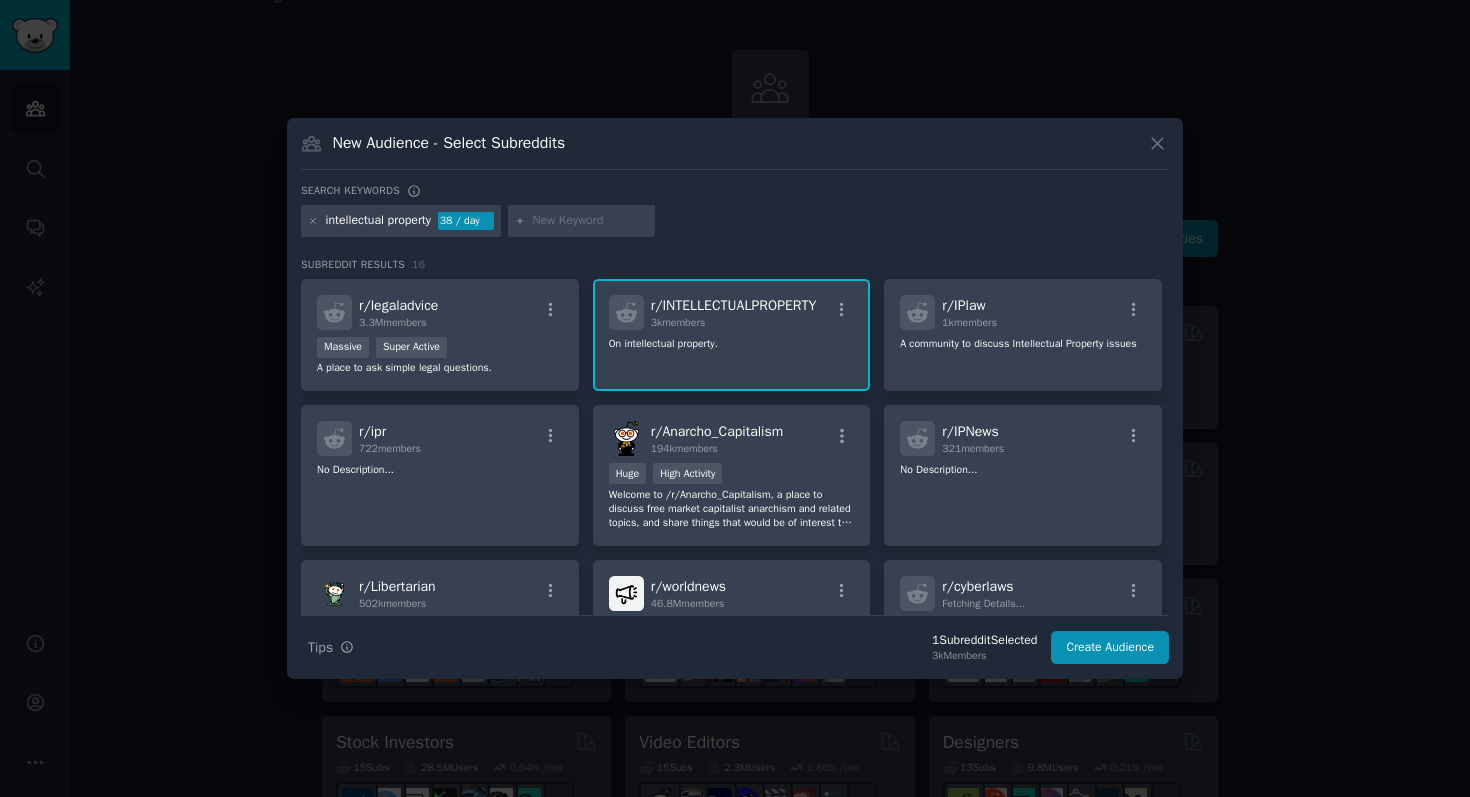 click on "r/ INTELLECTUALPROPERTY" at bounding box center (734, 305) 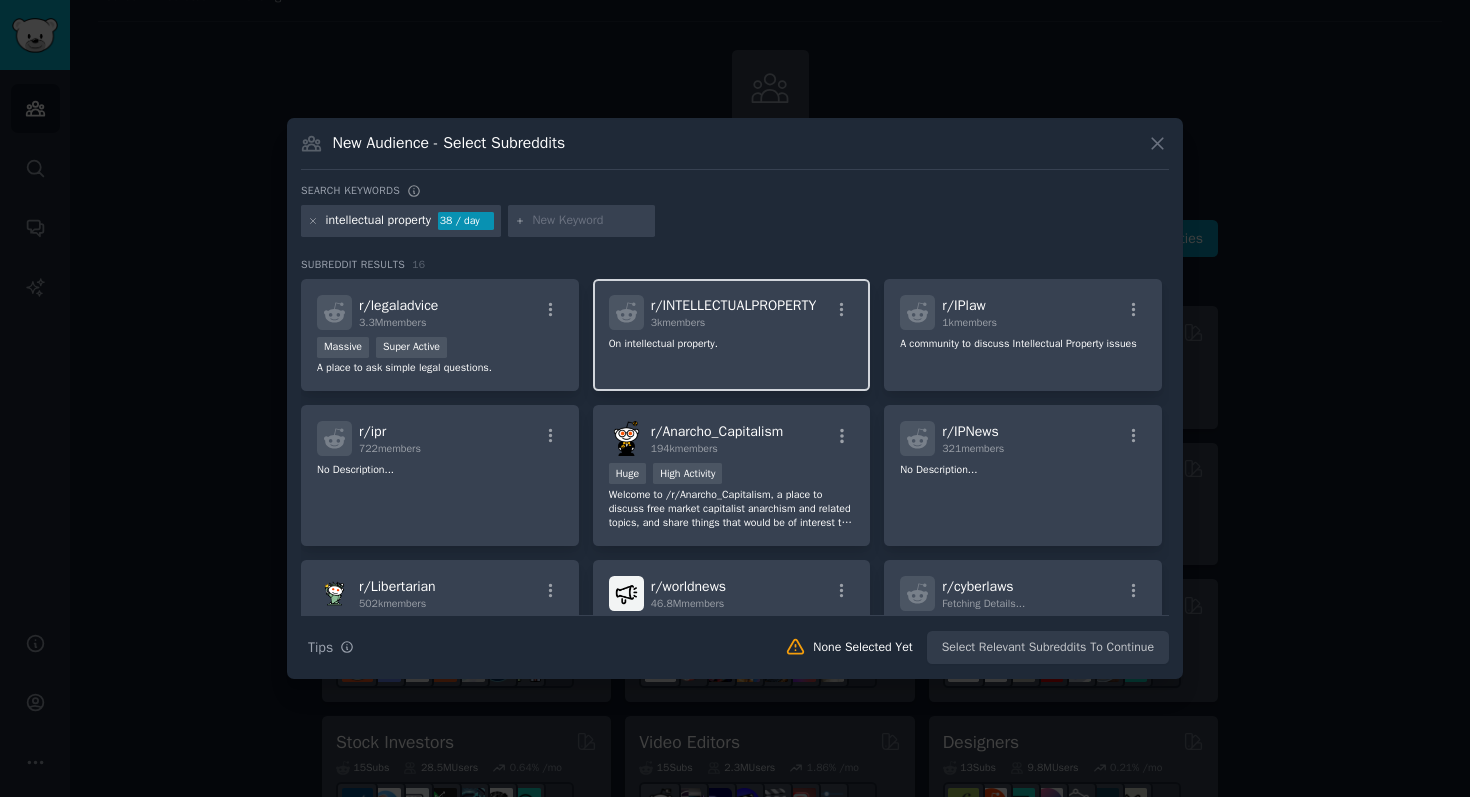 click on "r/ INTELLECTUALPROPERTY" at bounding box center (734, 305) 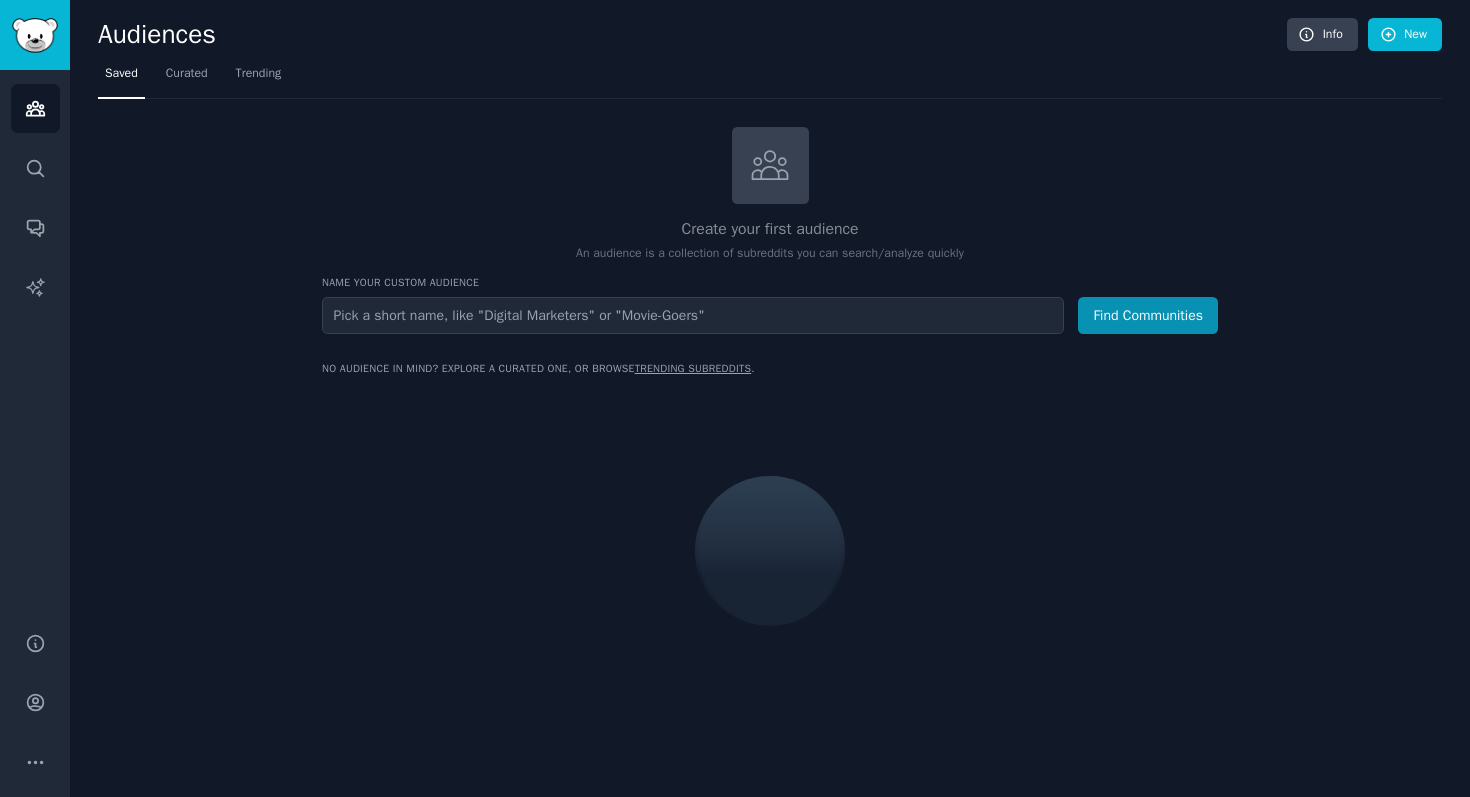 scroll, scrollTop: 0, scrollLeft: 0, axis: both 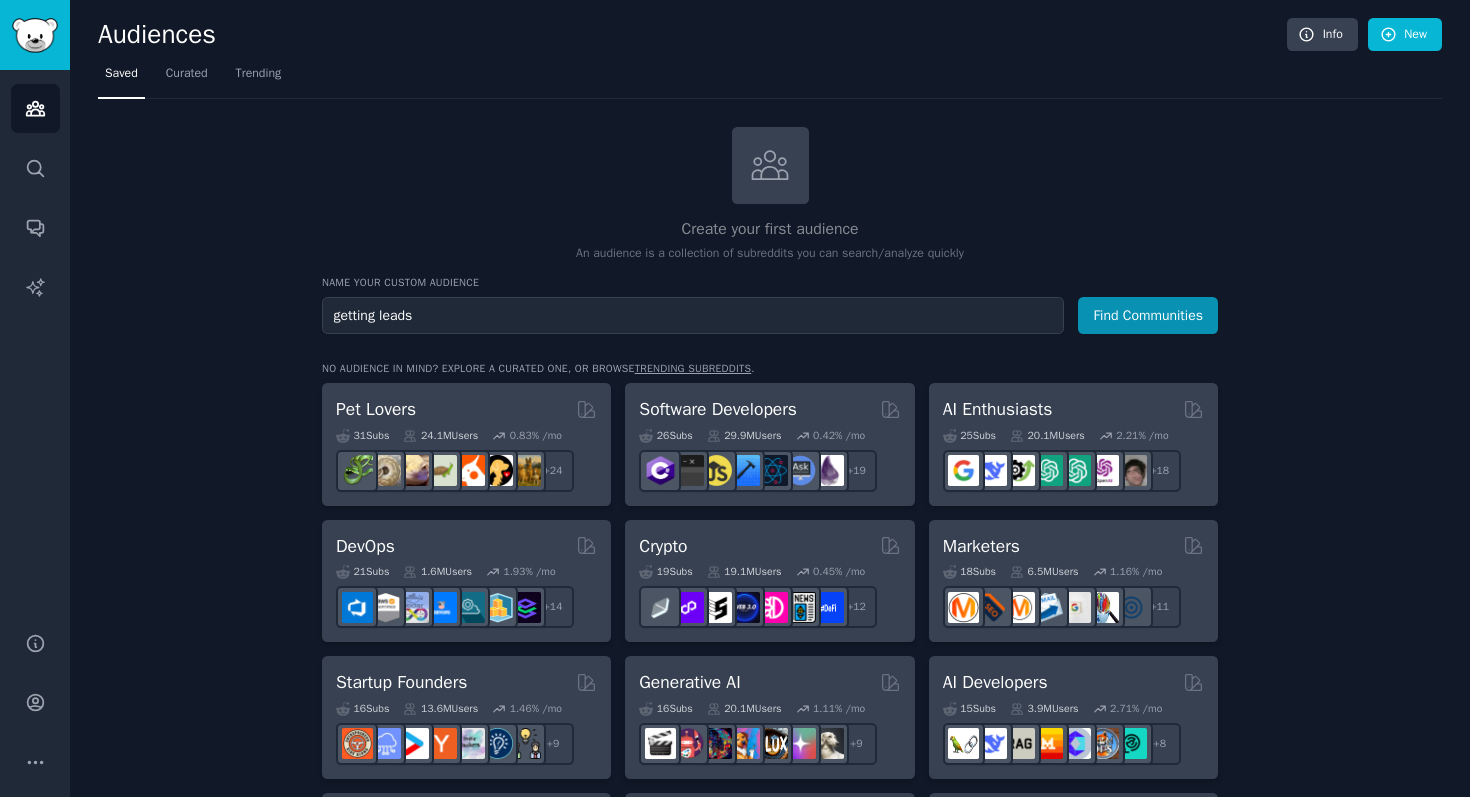 type on "getting leads" 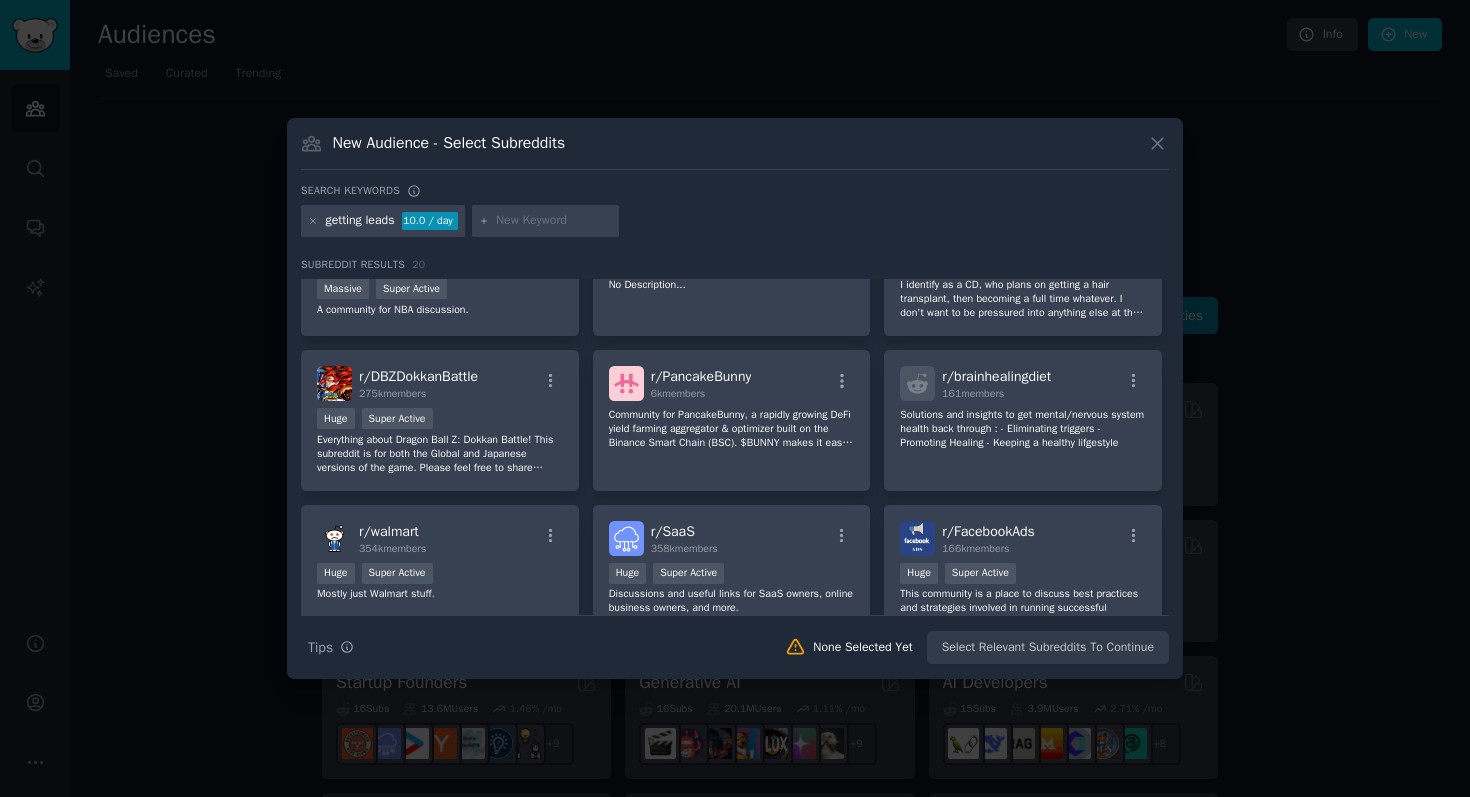 scroll, scrollTop: 251, scrollLeft: 0, axis: vertical 